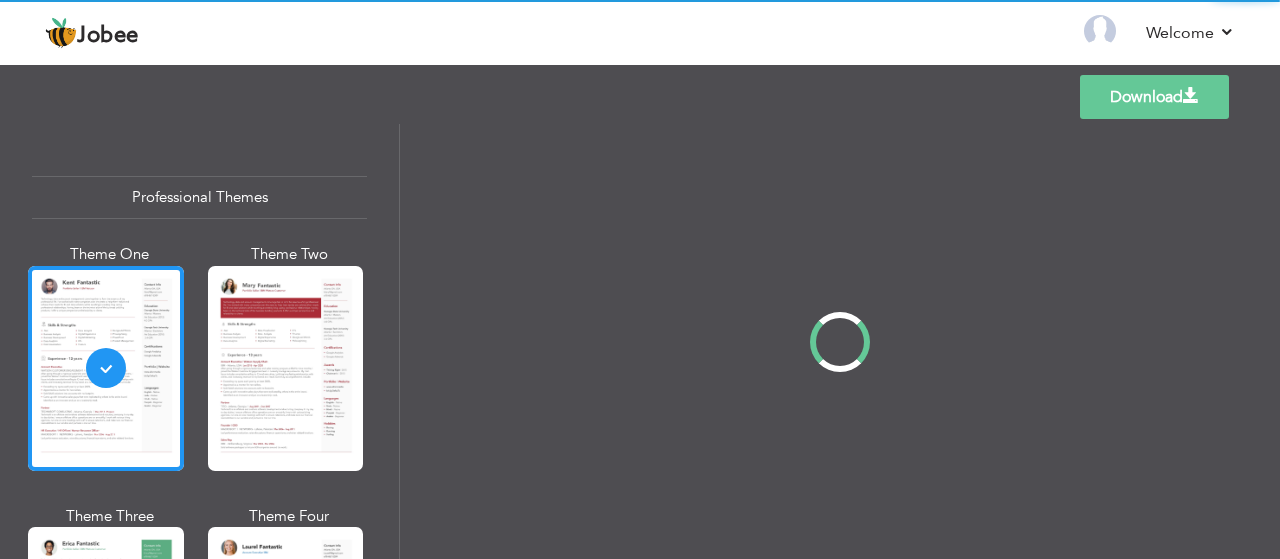 scroll, scrollTop: 0, scrollLeft: 0, axis: both 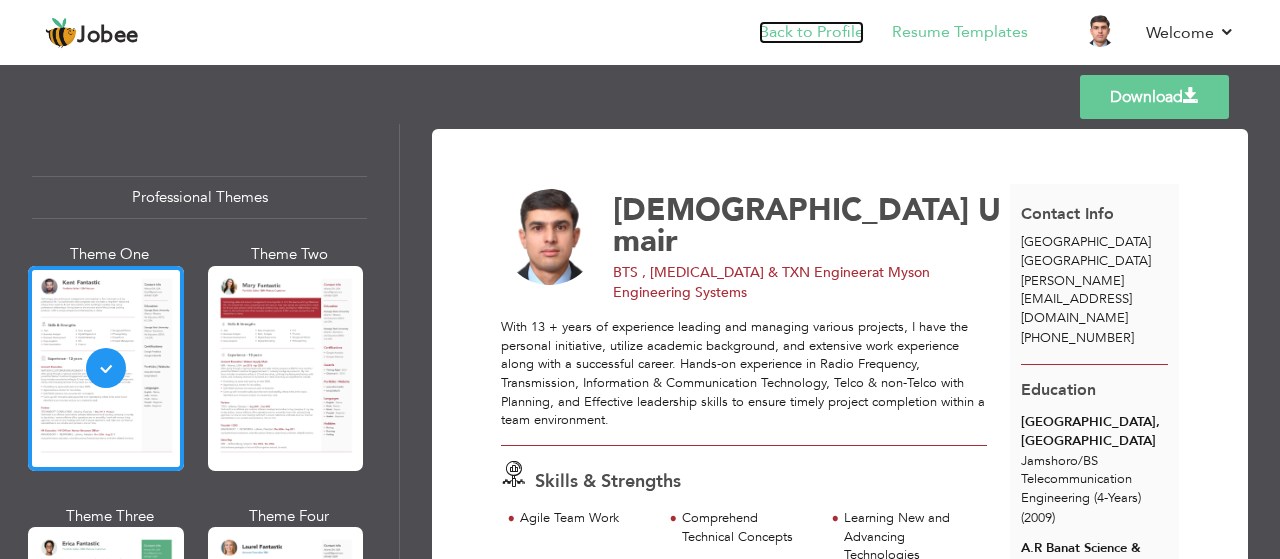 click on "Back to Profile" at bounding box center (811, 32) 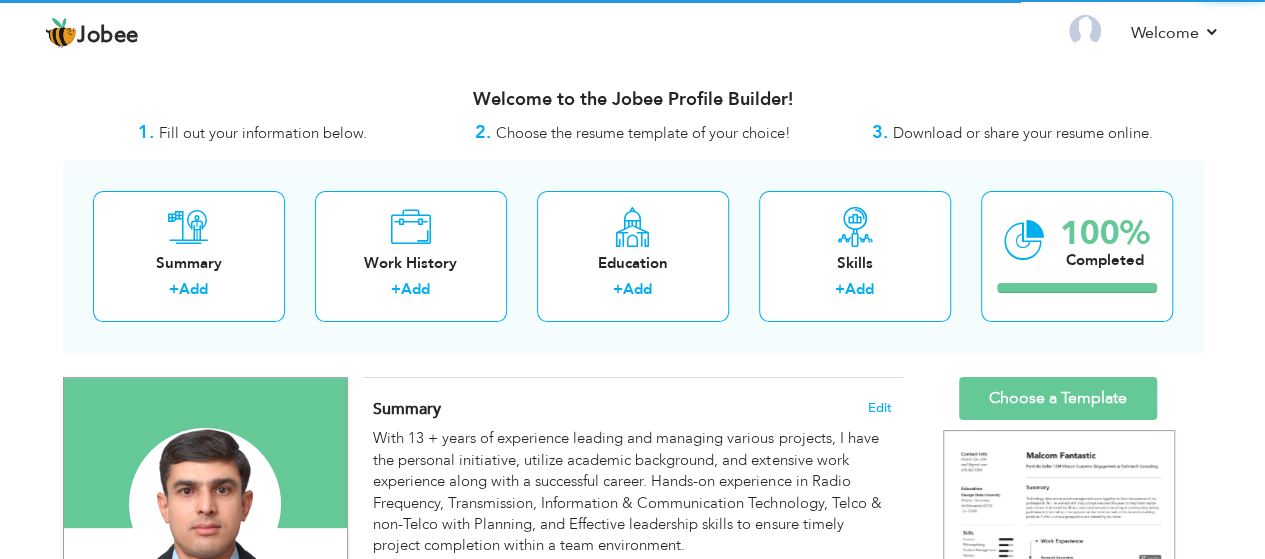 scroll, scrollTop: 0, scrollLeft: 0, axis: both 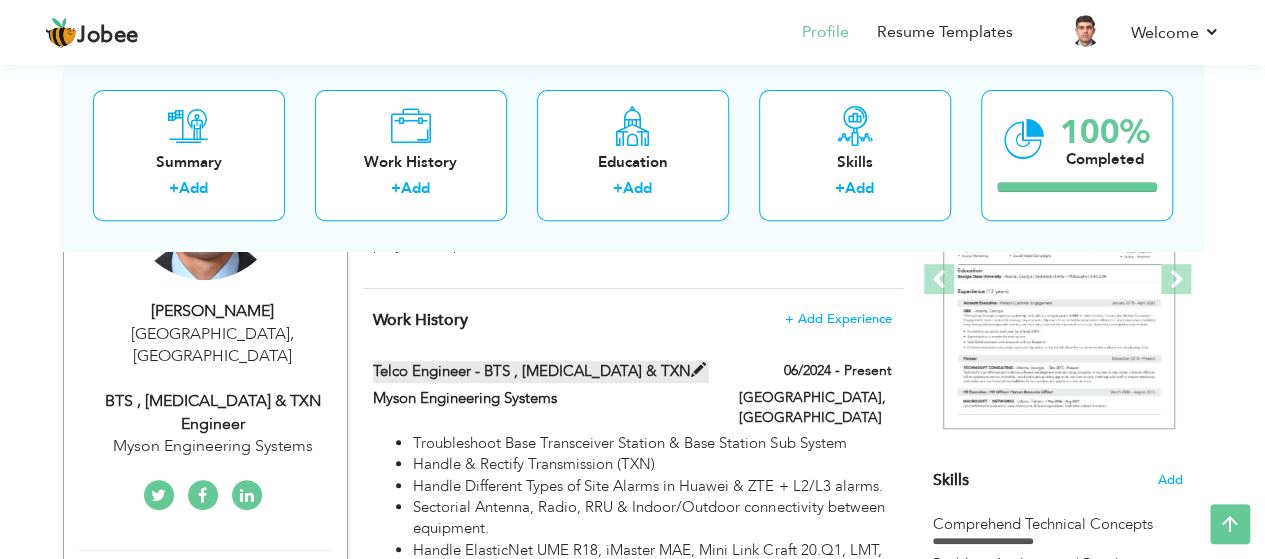 click at bounding box center [698, 370] 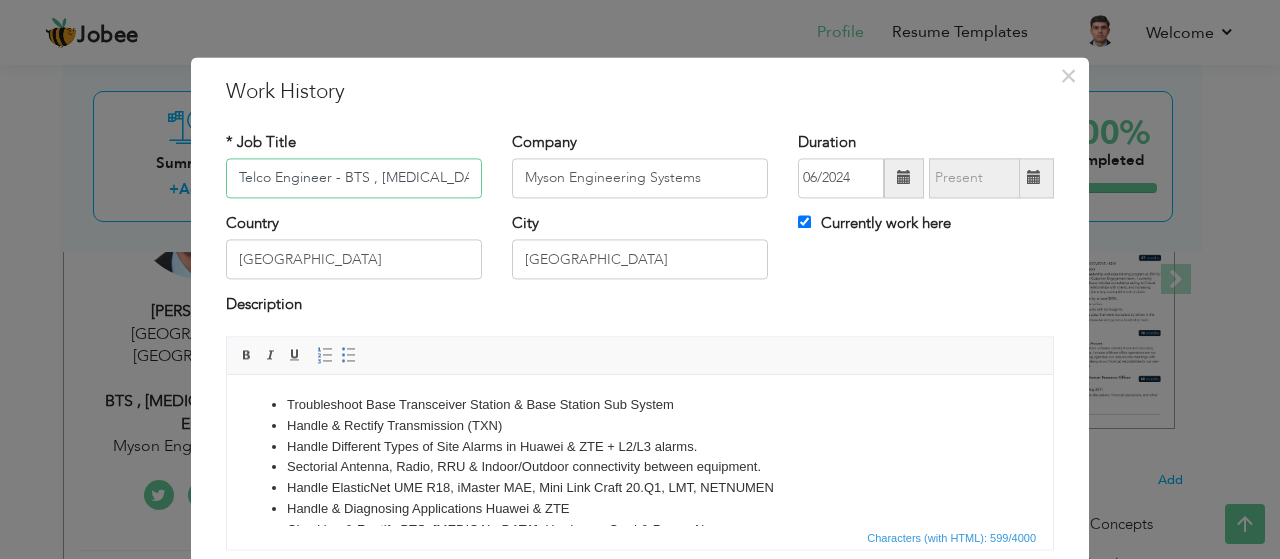 drag, startPoint x: 444, startPoint y: 165, endPoint x: 186, endPoint y: 163, distance: 258.00775 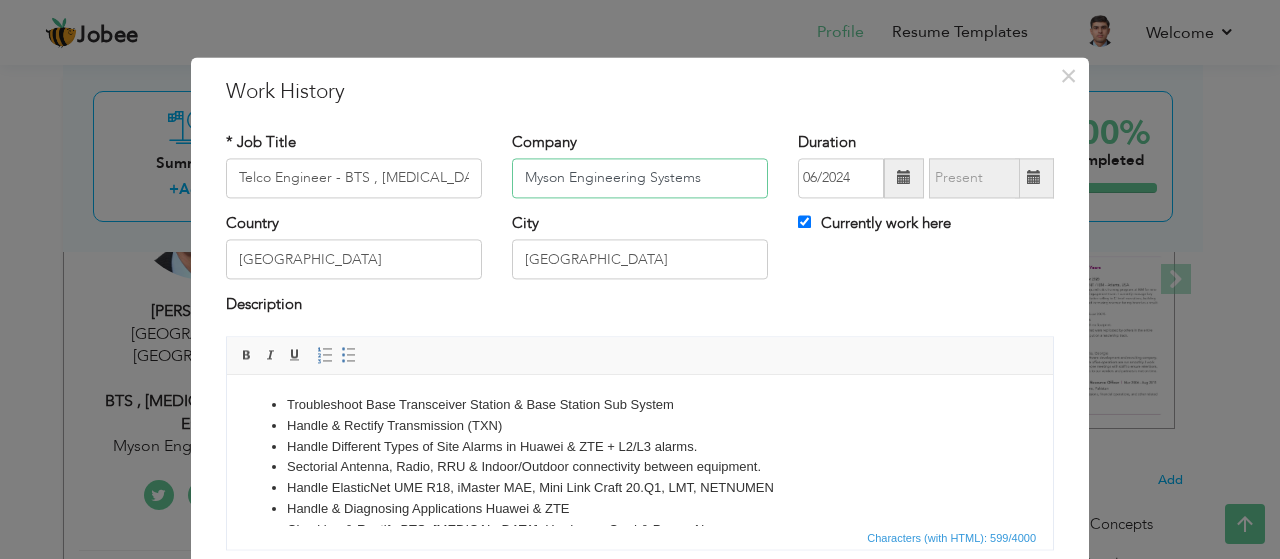 drag, startPoint x: 727, startPoint y: 172, endPoint x: 435, endPoint y: 163, distance: 292.13867 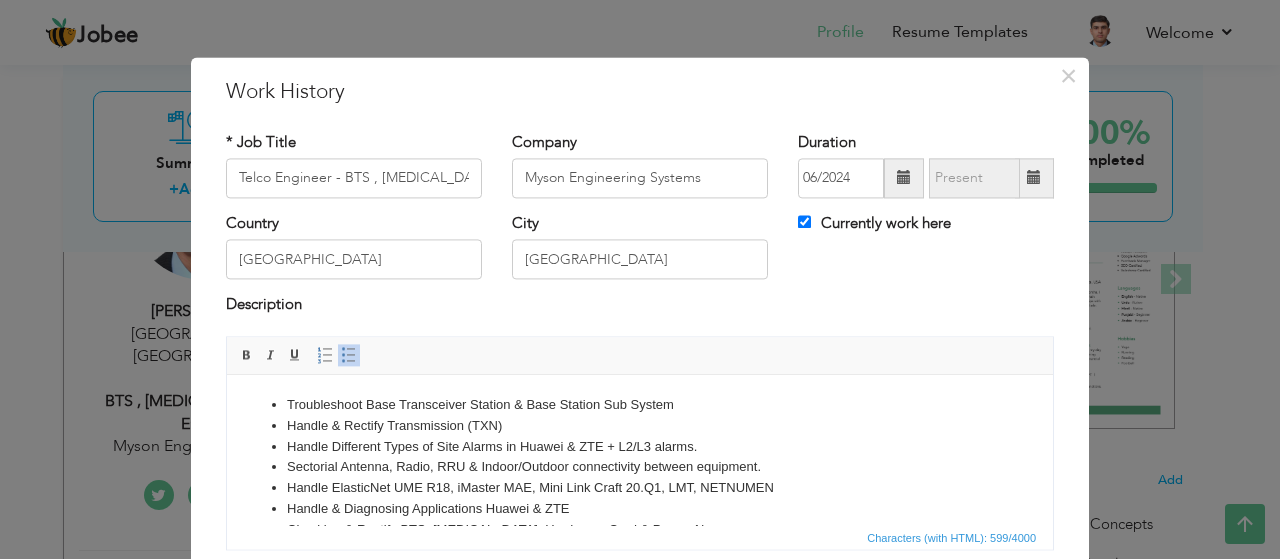 click on "Handle & Diagnosing Applications Huawei & ZTE" at bounding box center [640, 509] 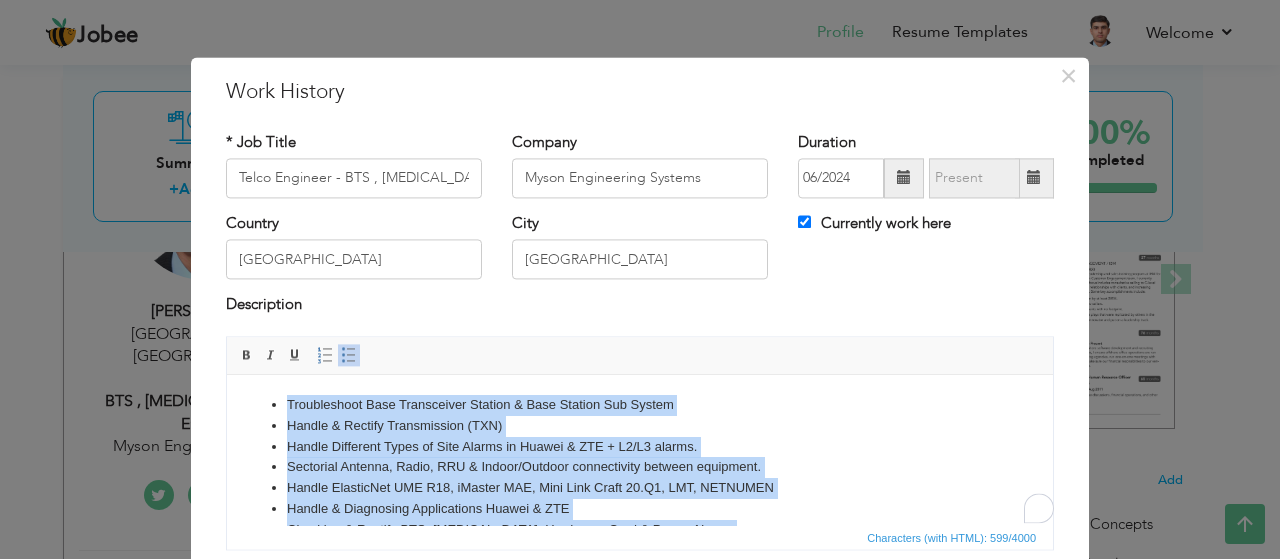 copy on "Troubleshoot Base Transceiver Station & Base Station Sub System Handle & Rectify Transmission (TXN) Handle Different Types of Site Alarms in Huawei & ZTE + L2/L3 alarms. Sectorial Antenna, Radio, RRU & Indoor/Outdoor connectivity between equipment. Handle ElasticNet UME R18, iMaster MAE, Mini Link Craft 20.Q1, LMT, NETNUMEN Handle & Diagnosing Applications Huawei & ZTE Checking & Rectify BTS, [MEDICAL_DATA], Hardware, Card & Power Alarms UMPT, CCC, UEIU, UPEU Cards Configuration." 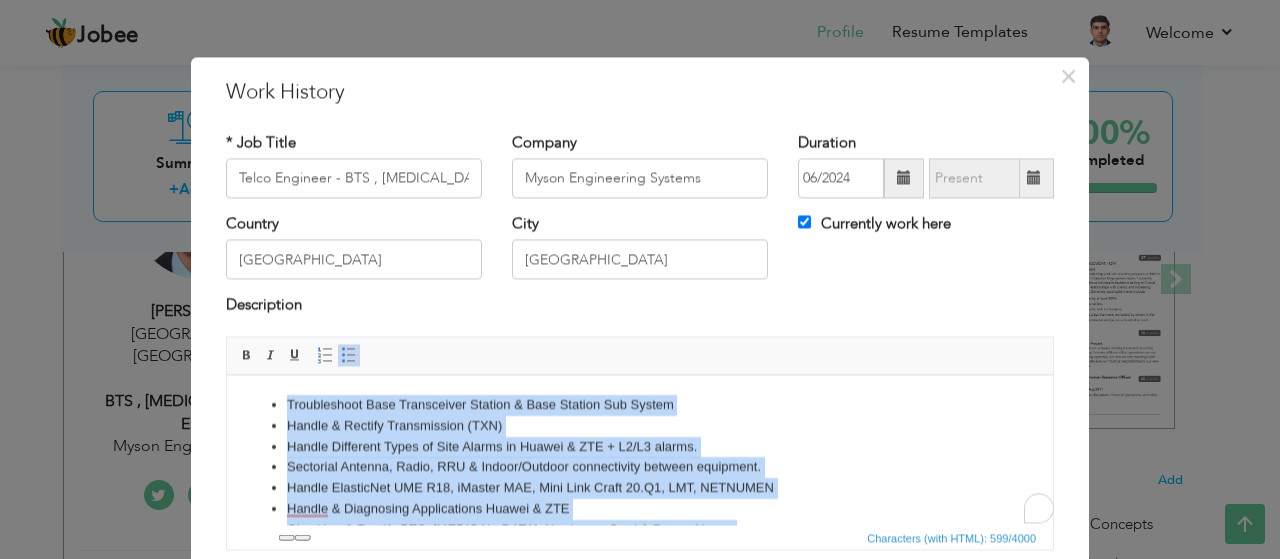scroll, scrollTop: 39, scrollLeft: 0, axis: vertical 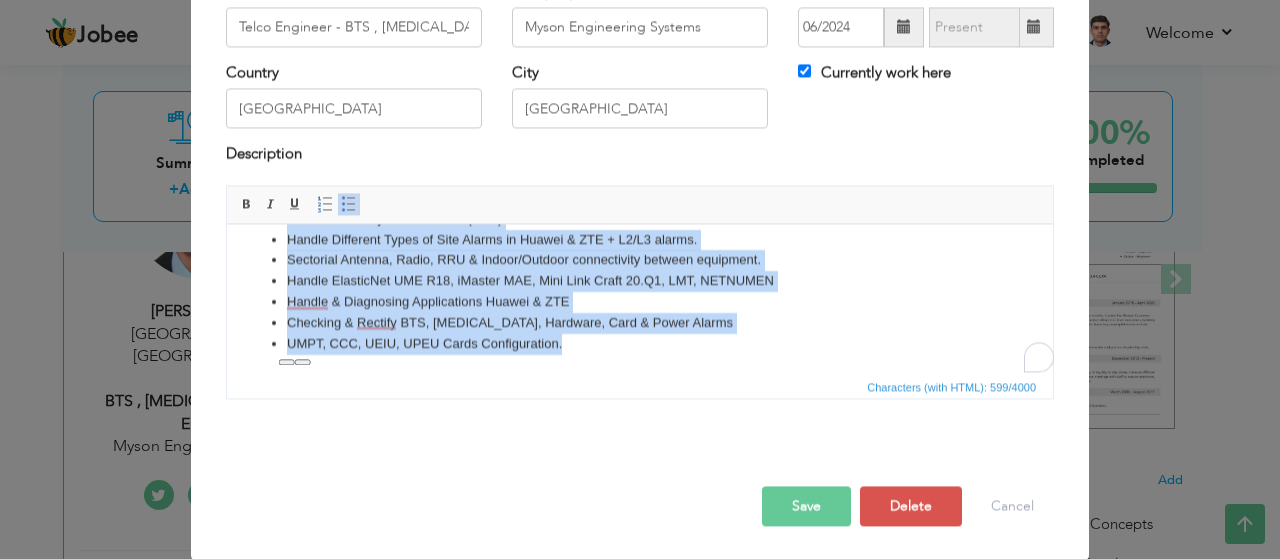 click on "UMPT, CCC, UEIU, UPEU Cards Configuration." at bounding box center (640, 344) 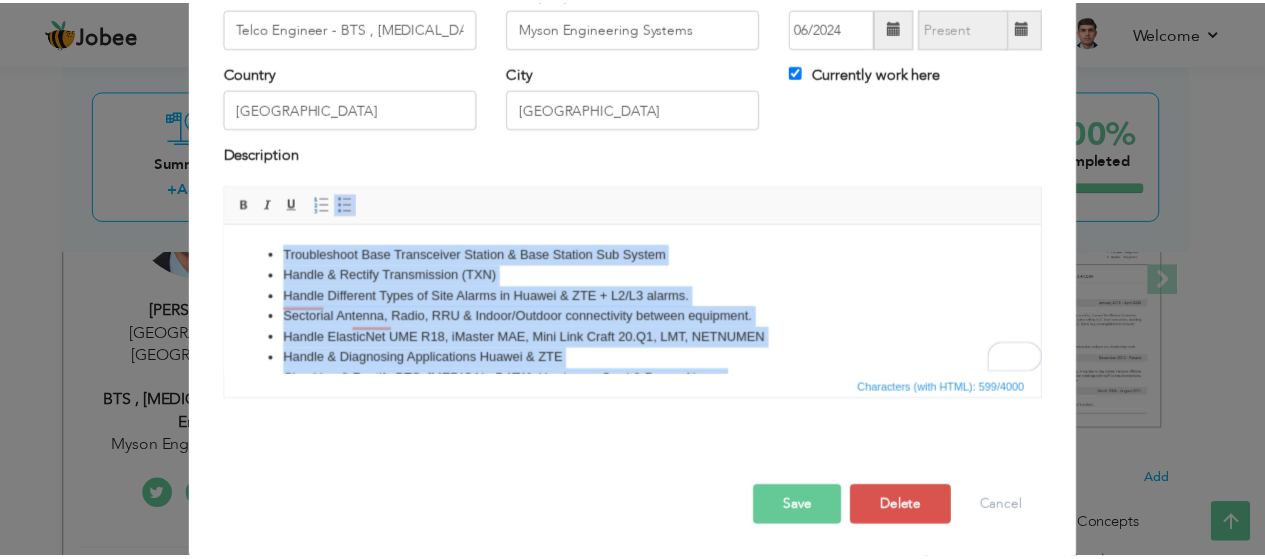 scroll, scrollTop: 0, scrollLeft: 0, axis: both 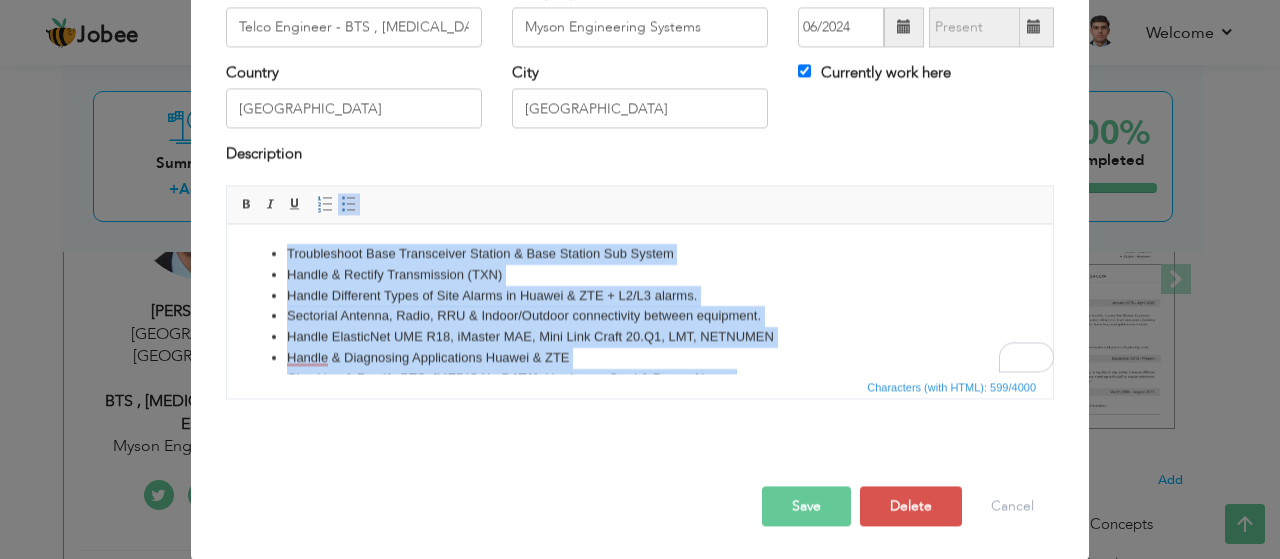 drag, startPoint x: 591, startPoint y: 345, endPoint x: 23, endPoint y: 15, distance: 656.90485 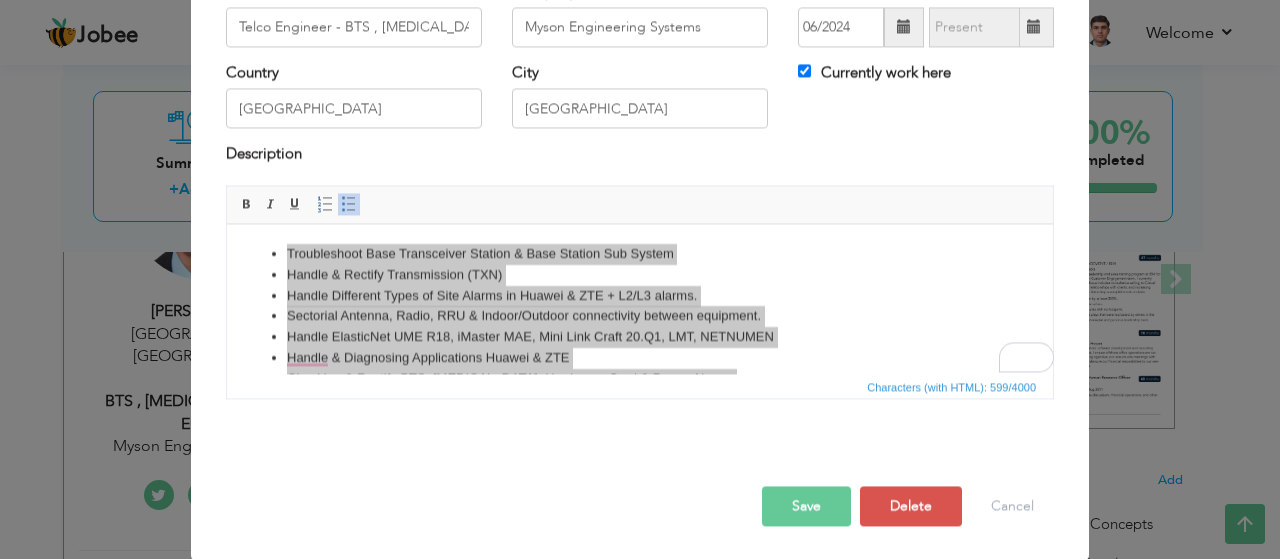 click on "Save
Save and Continue
Delete
Cancel" at bounding box center [640, 485] 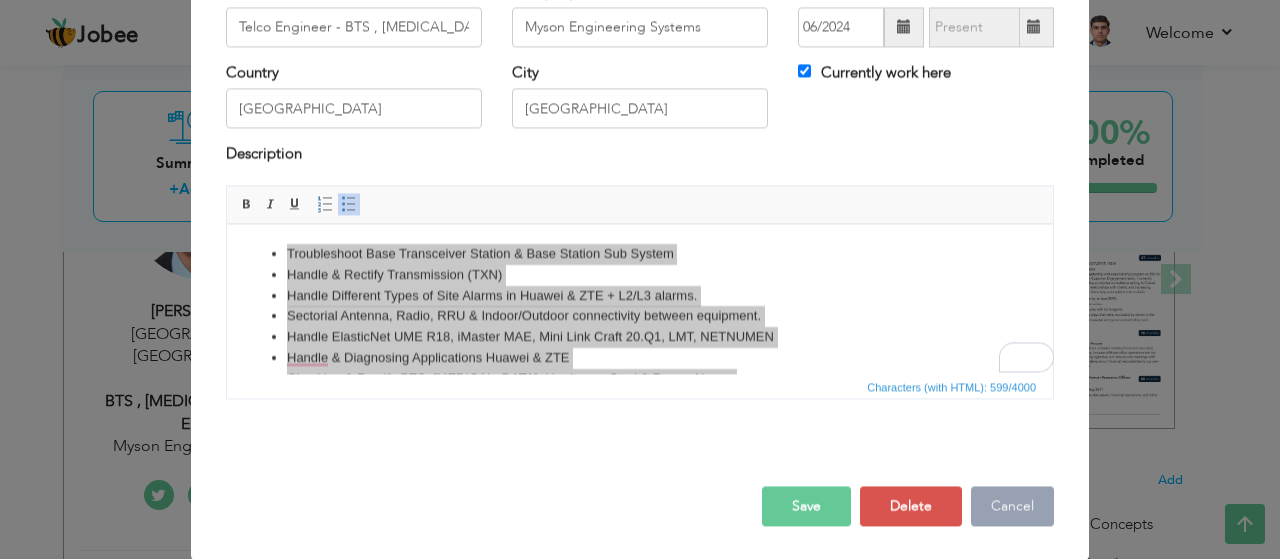 click on "Cancel" at bounding box center [1012, 506] 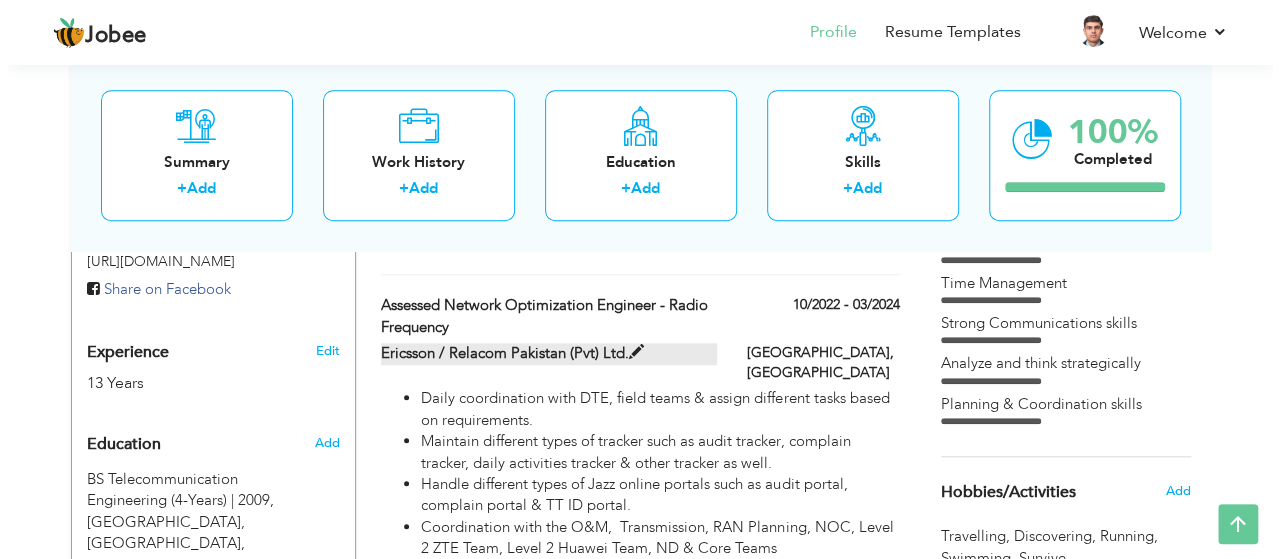 scroll, scrollTop: 700, scrollLeft: 0, axis: vertical 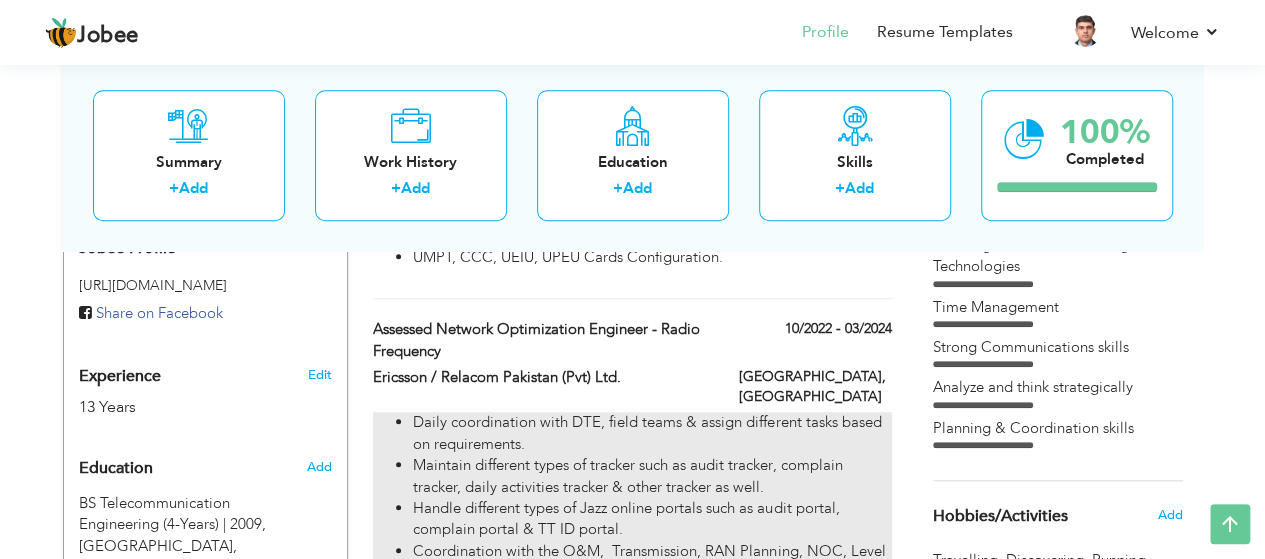 click on "Maintain different types of tracker such as audit tracker, complain tracker, daily activities tracker & other tracker as well." at bounding box center [652, 476] 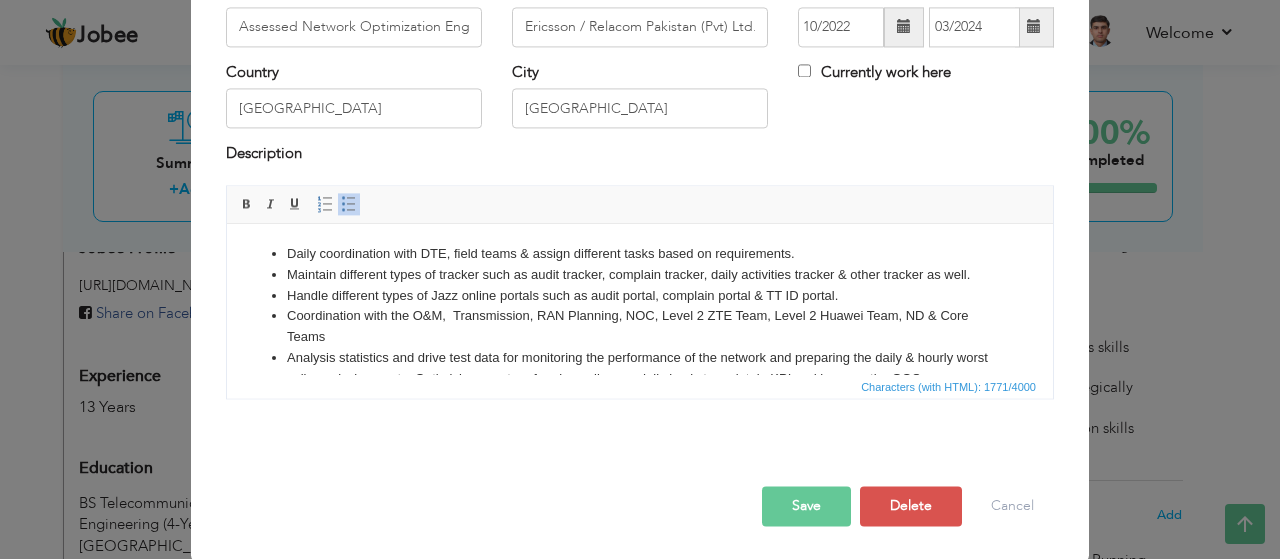 scroll, scrollTop: 0, scrollLeft: 0, axis: both 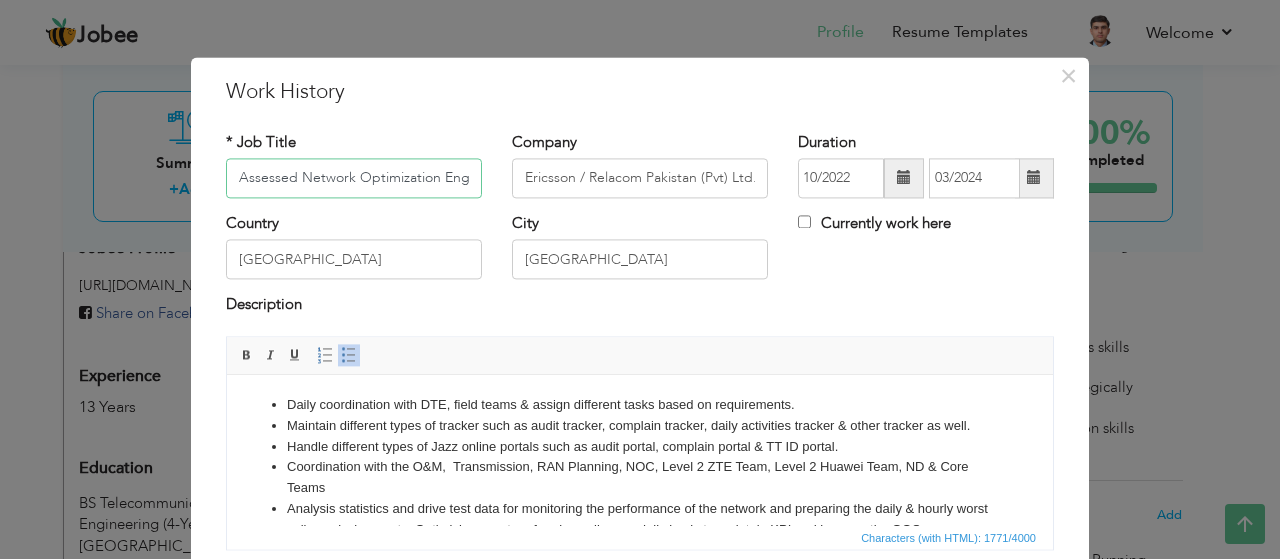 drag, startPoint x: 468, startPoint y: 177, endPoint x: 140, endPoint y: 171, distance: 328.05487 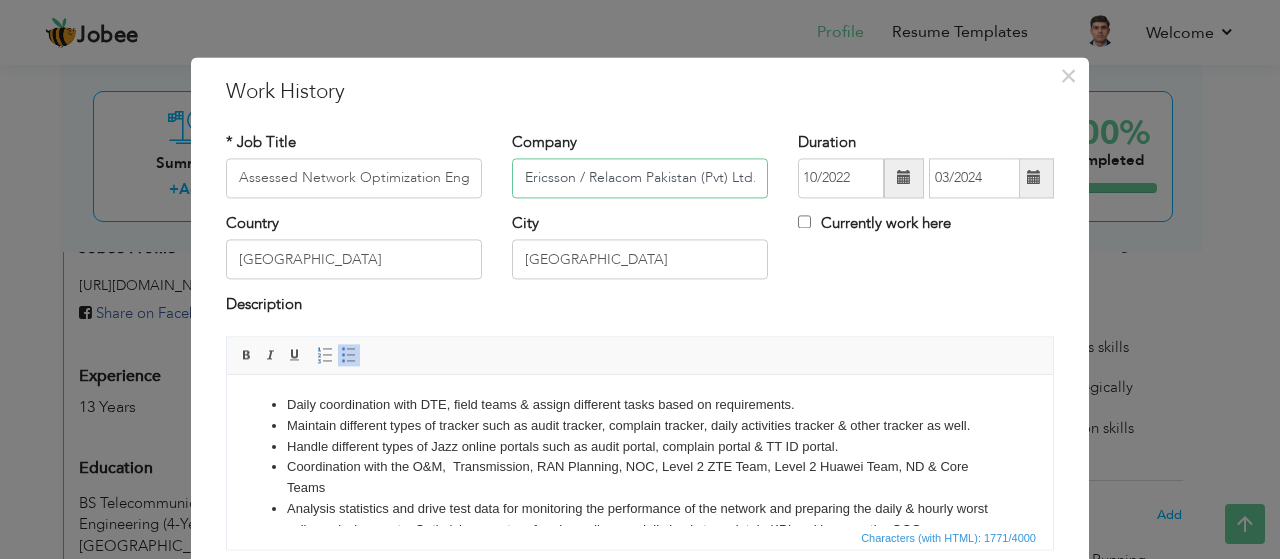 drag, startPoint x: 512, startPoint y: 173, endPoint x: 1005, endPoint y: 193, distance: 493.40552 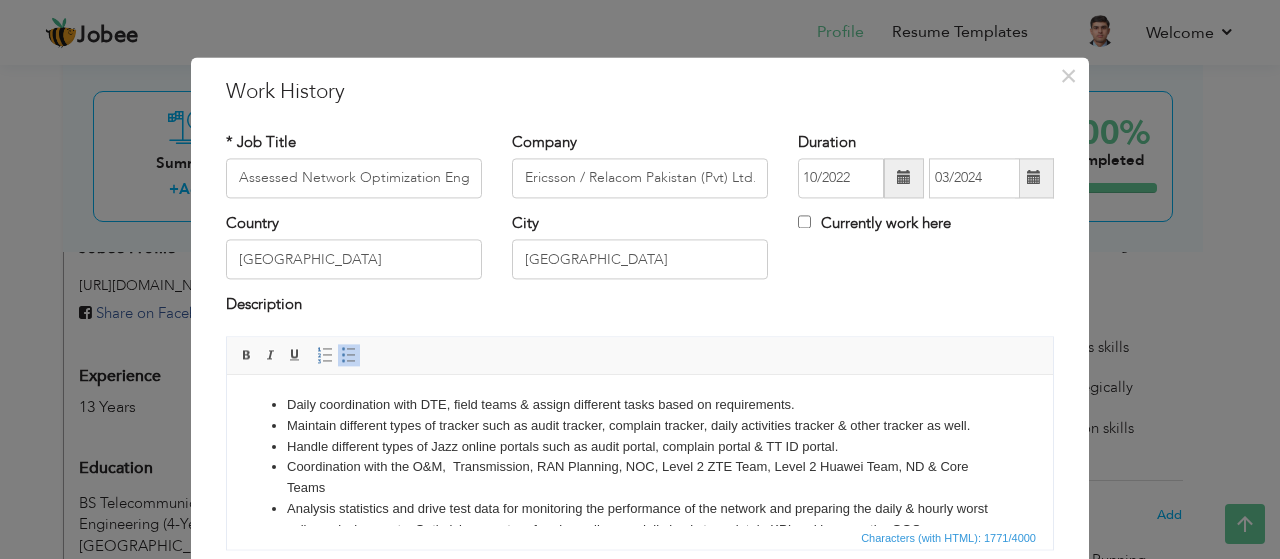 click on "Coordination with the O&M,  Transmission, RAN Planning, NOC, Level 2 ZTE Team, Level 2 Huawei Team, ND & Core Teams" at bounding box center (640, 478) 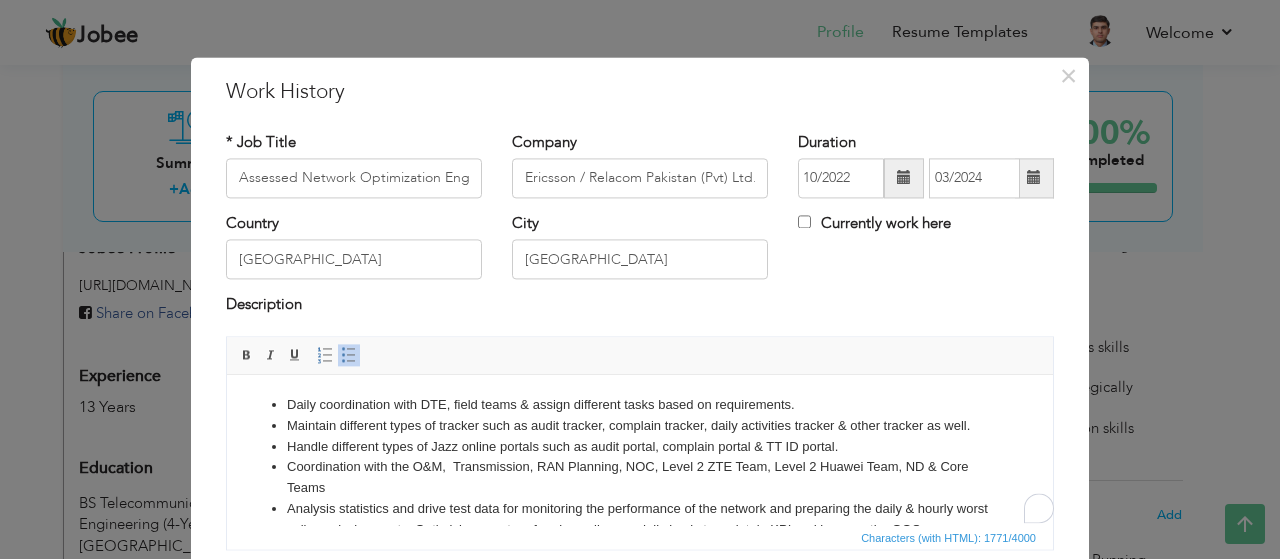 click on "Coordination with the O&M,  Transmission, RAN Planning, NOC, Level 2 ZTE Team, Level 2 Huawei Team, ND & Core Teams" at bounding box center (640, 478) 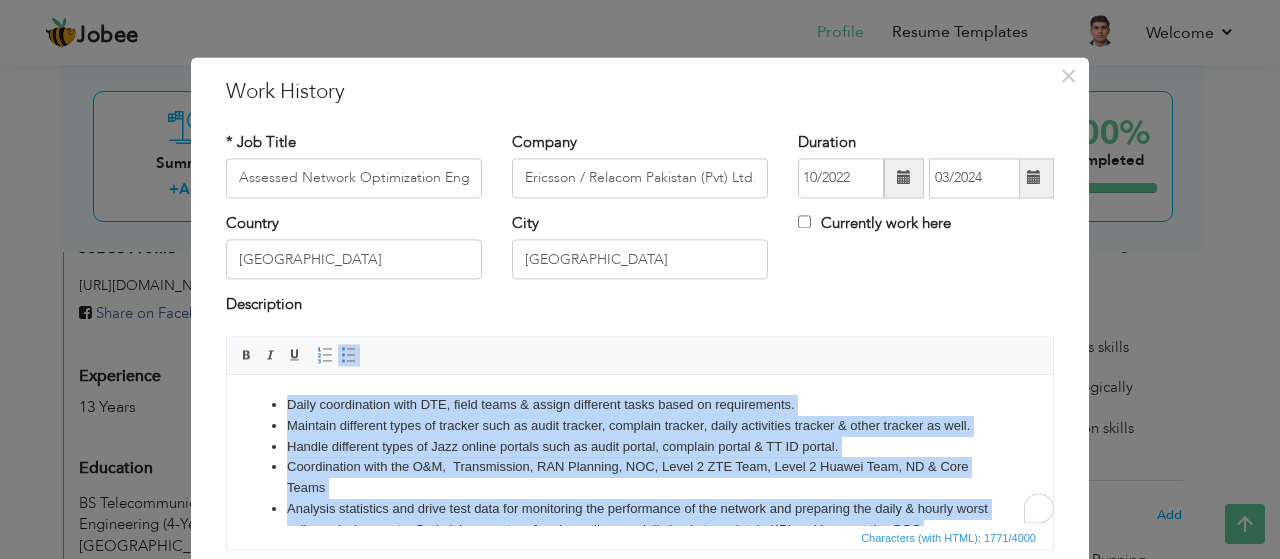 copy on "Lorem ipsumdolorsi amet CON, adipi elits & doeius temporinc utlab etdol ma aliquaenimad. Minimven quisnostr exerc ul laboris nisi al exeac consequ, duisaute irurein, repre voluptatev essecil & fugia nullapa ex sint. Occaec cupidatat nonpr su Culp quioff deserun moll an idest laboru, perspici undeom & IS NA errorv. Accusantiumd laud tot R&A,  Eaqueipsaqua, ABI Inventor, VER, Quasi 1 ARC Beat, Vitae 6 Dictae Nemo, EN & Ipsa Quiav Aspernat autoditfug con magni dolo eosr seq nesciuntne por quisquamdol ad num eiusmod tem inciduntm qua etiam & minuss nobis elige optiocum nihilim, Quoplaceat facer possimusas repel te a quibu offic de rerumnec SAE eve volupta rep REC Itaqu earum hictenet sap delectusreic vol maio al pe dol asperioresre minim nostrumexerc ul corp suscipitlab al commodi con quidmaxim mollitia molest HAR Quidemrer facilisexpedita dis Namliber Temporecu so nobise optiocu nihilim minusqu ma placeatf poss omn loremi dolorsitame, consectetur adipisc eli sed doei temporin utl etdolor magnaali eni ad-minim..." 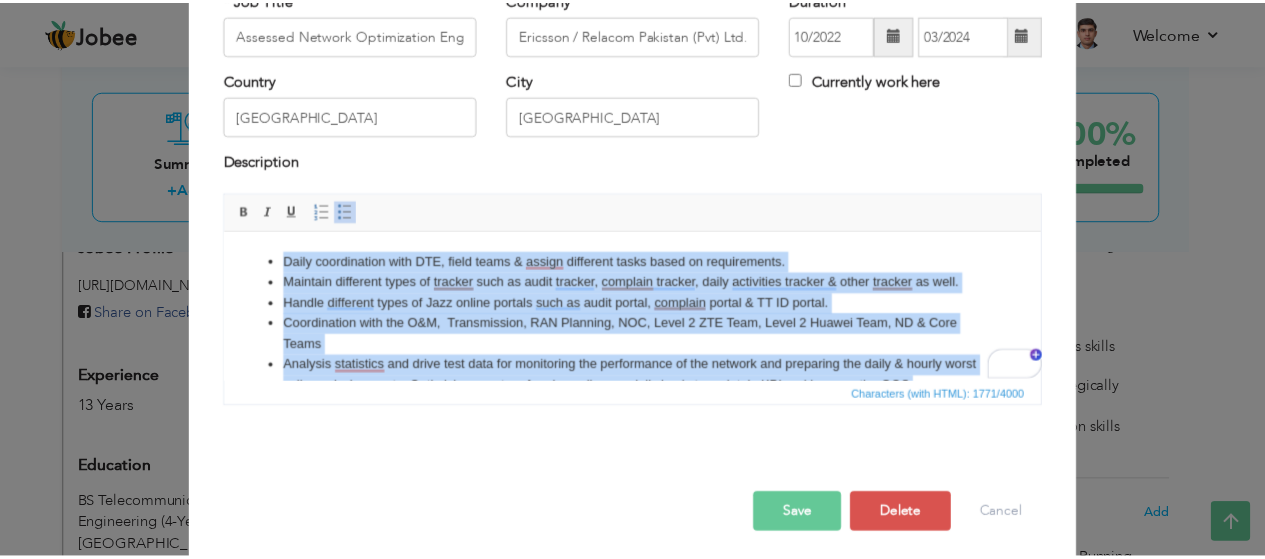 scroll, scrollTop: 151, scrollLeft: 0, axis: vertical 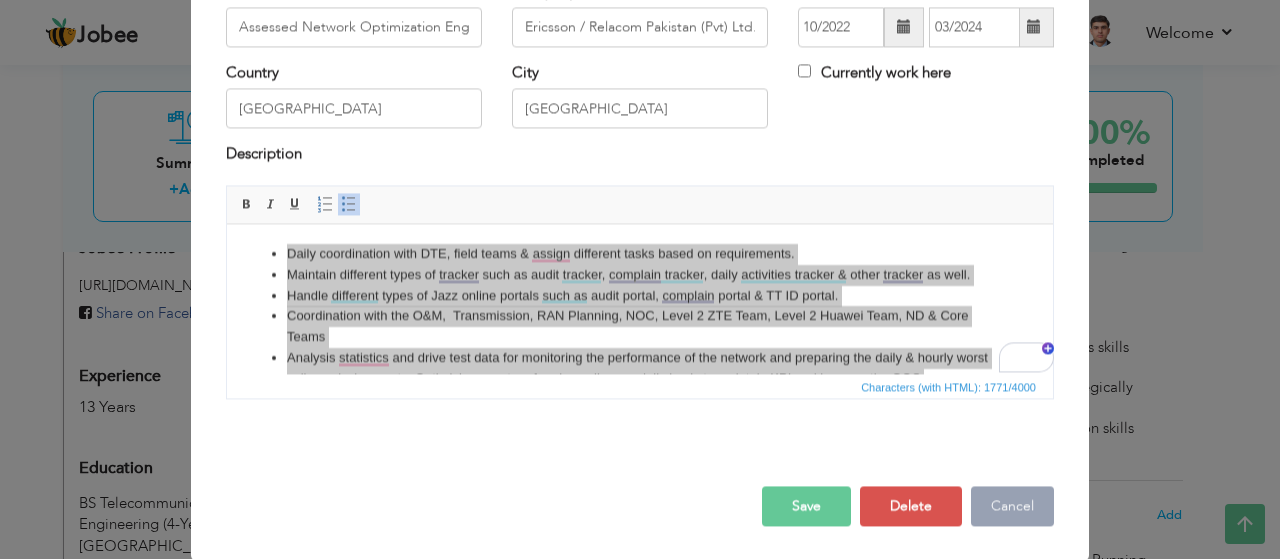 click on "Cancel" at bounding box center (1012, 506) 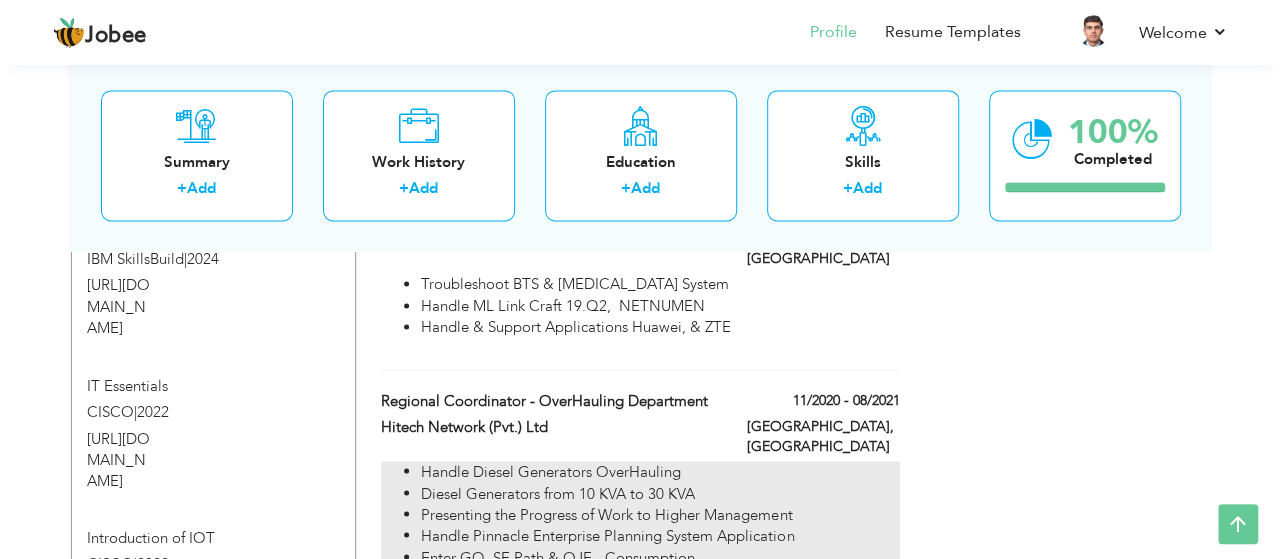 scroll, scrollTop: 1600, scrollLeft: 0, axis: vertical 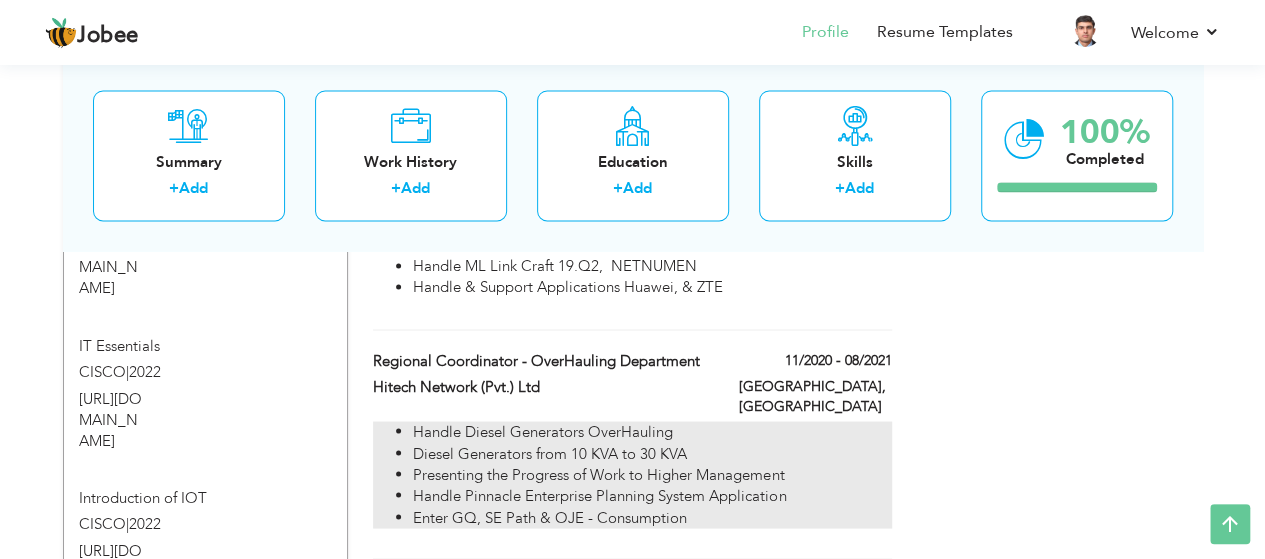 click on "Handle Pinnacle Enterprise Planning System Application" at bounding box center [652, 495] 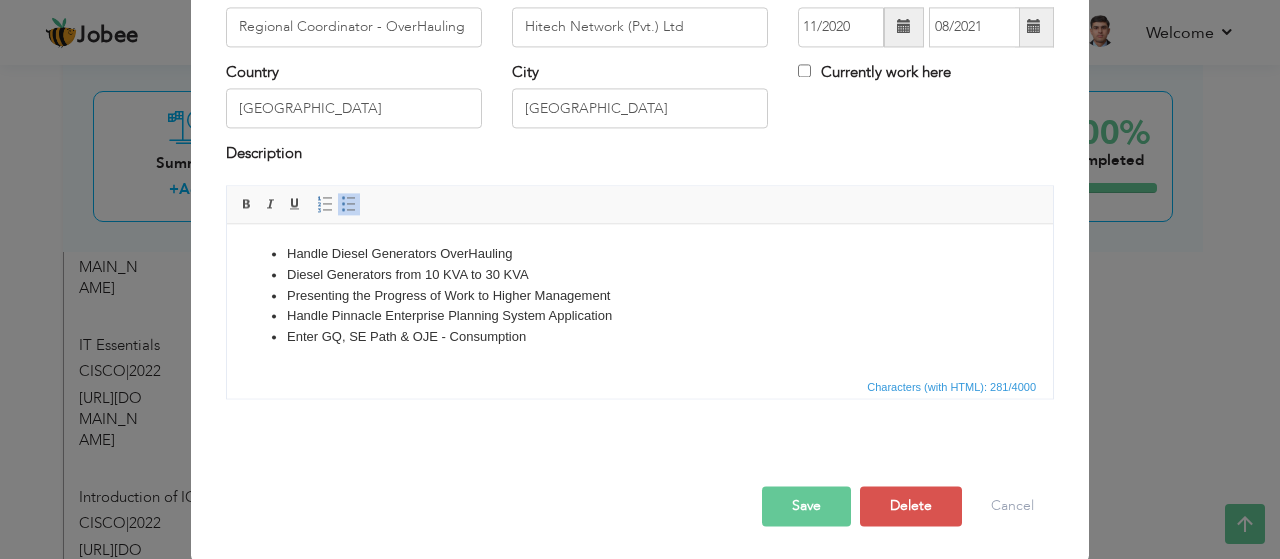 scroll, scrollTop: 0, scrollLeft: 0, axis: both 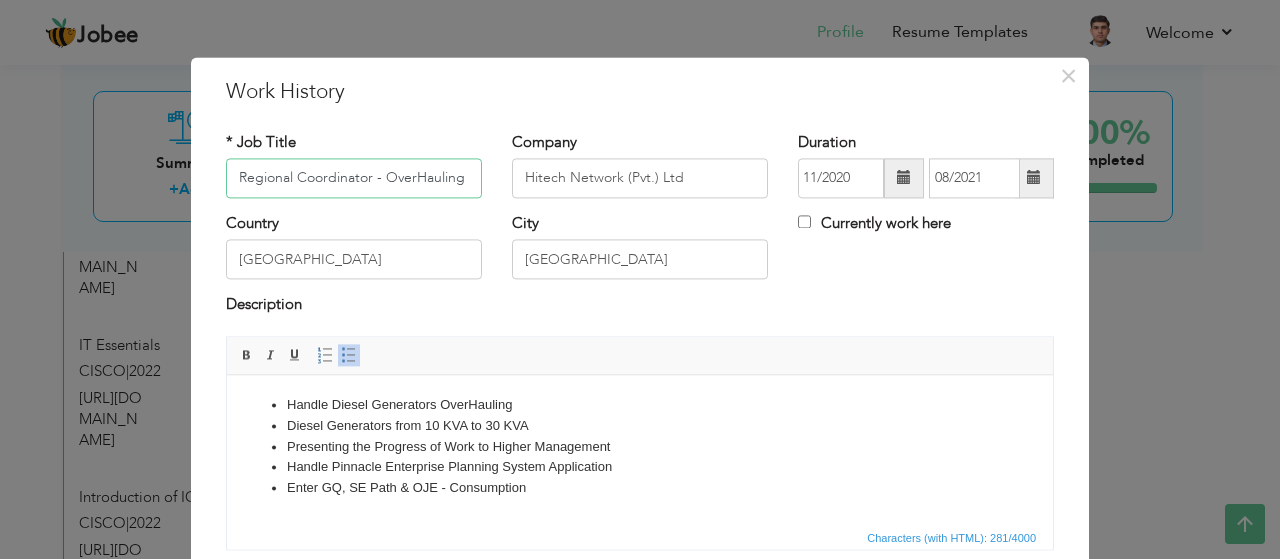 drag, startPoint x: 463, startPoint y: 178, endPoint x: 30, endPoint y: 108, distance: 438.6217 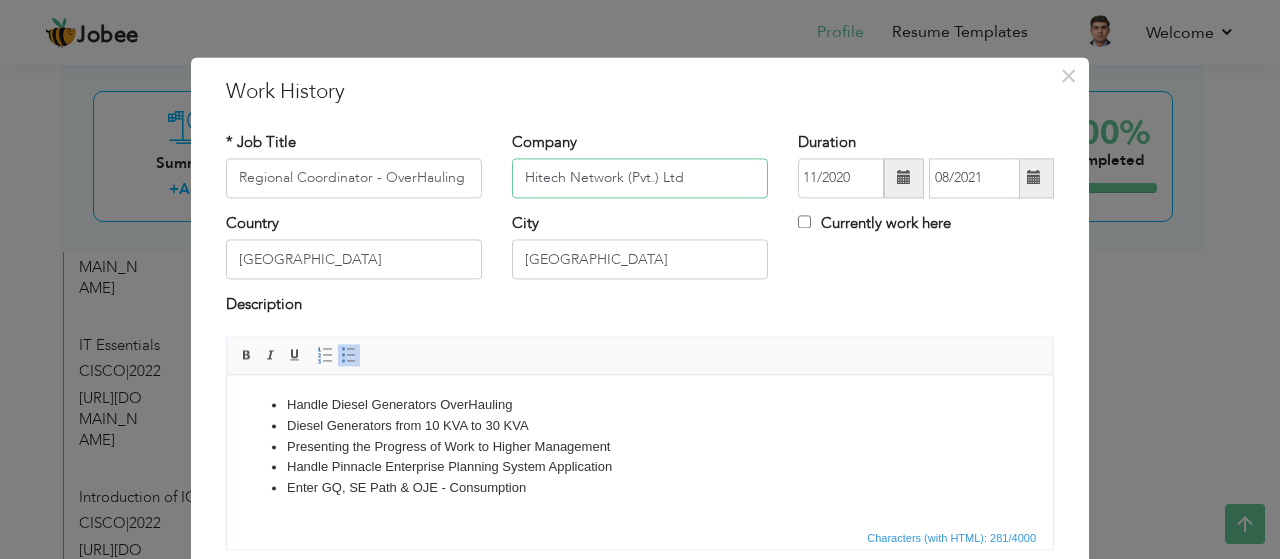 drag, startPoint x: 418, startPoint y: 142, endPoint x: 232, endPoint y: 103, distance: 190.04474 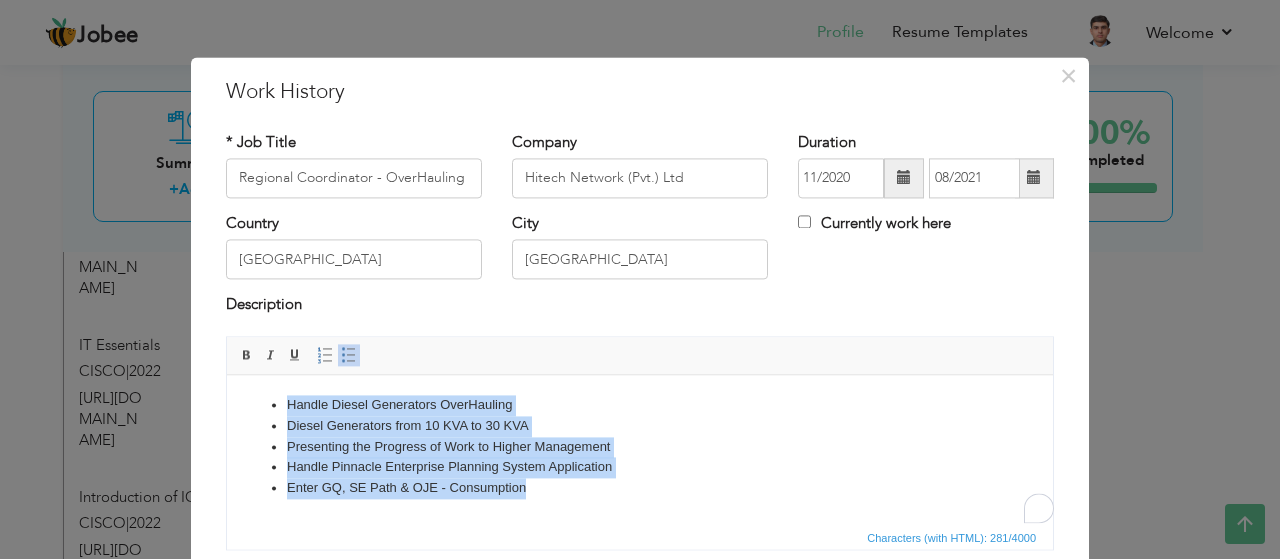drag, startPoint x: 540, startPoint y: 481, endPoint x: 433, endPoint y: 744, distance: 283.9331 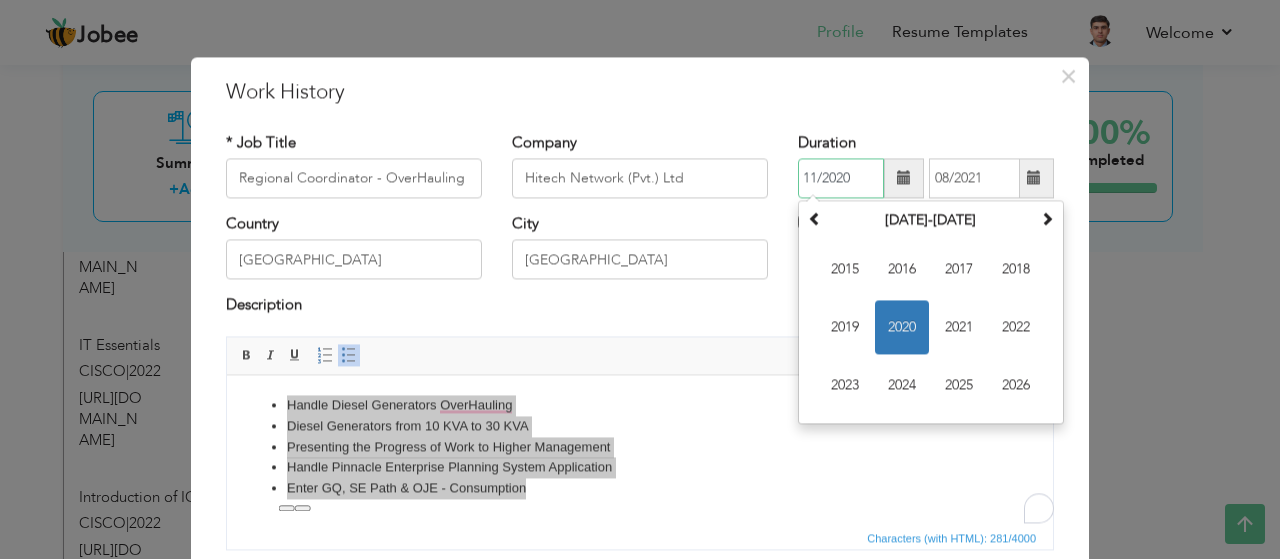 click on "11/2020" at bounding box center (841, 178) 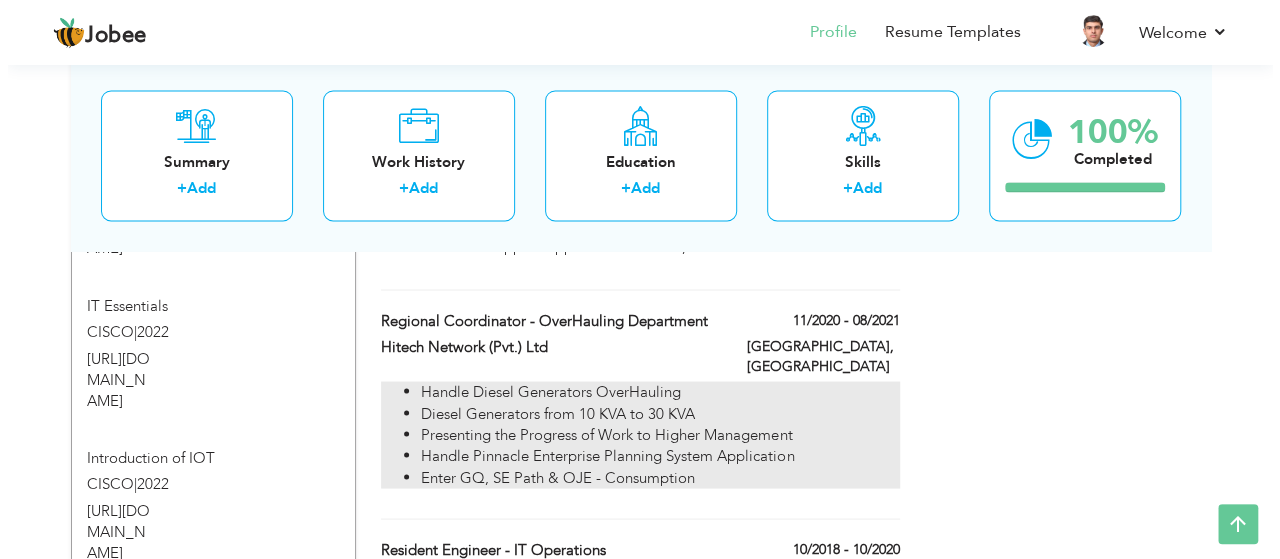 scroll, scrollTop: 1600, scrollLeft: 0, axis: vertical 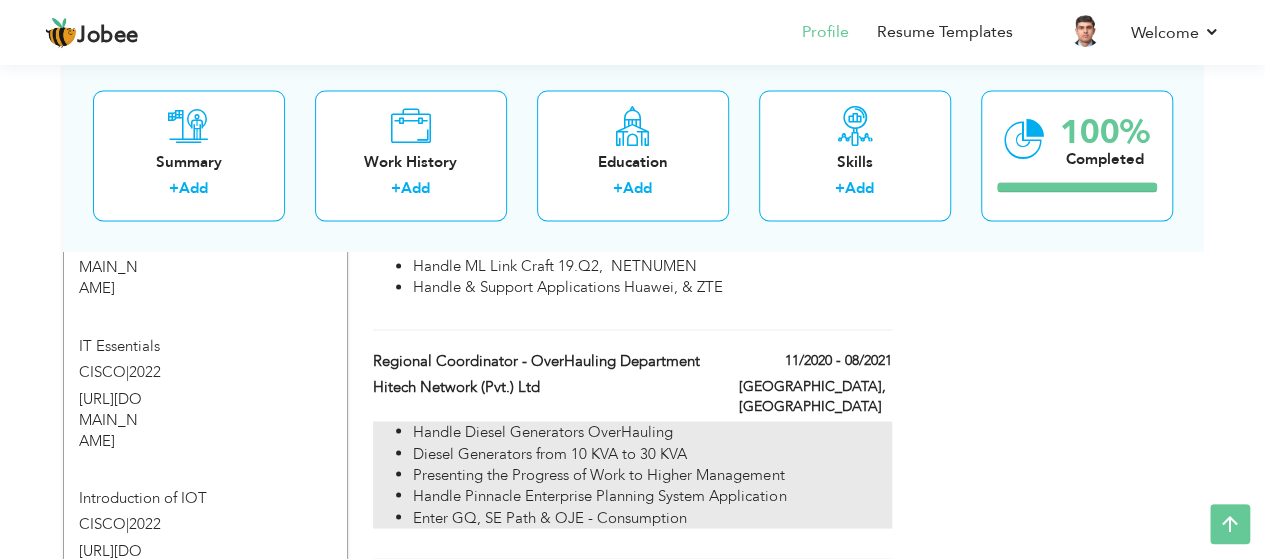 click on "Handle Pinnacle Enterprise Planning System Application" at bounding box center (652, 495) 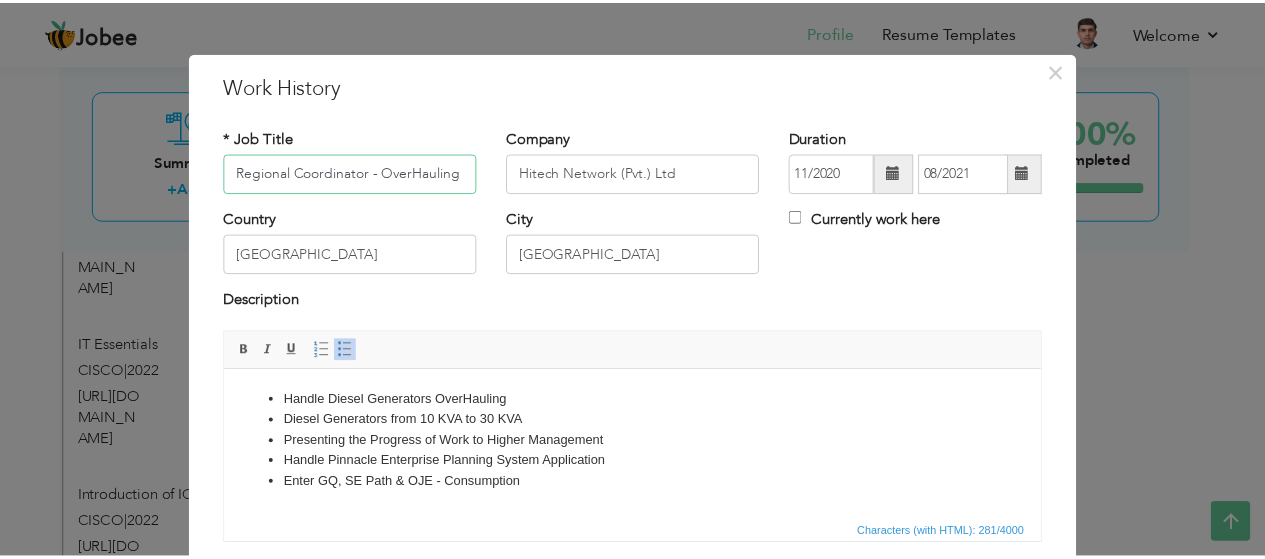 scroll, scrollTop: 0, scrollLeft: 0, axis: both 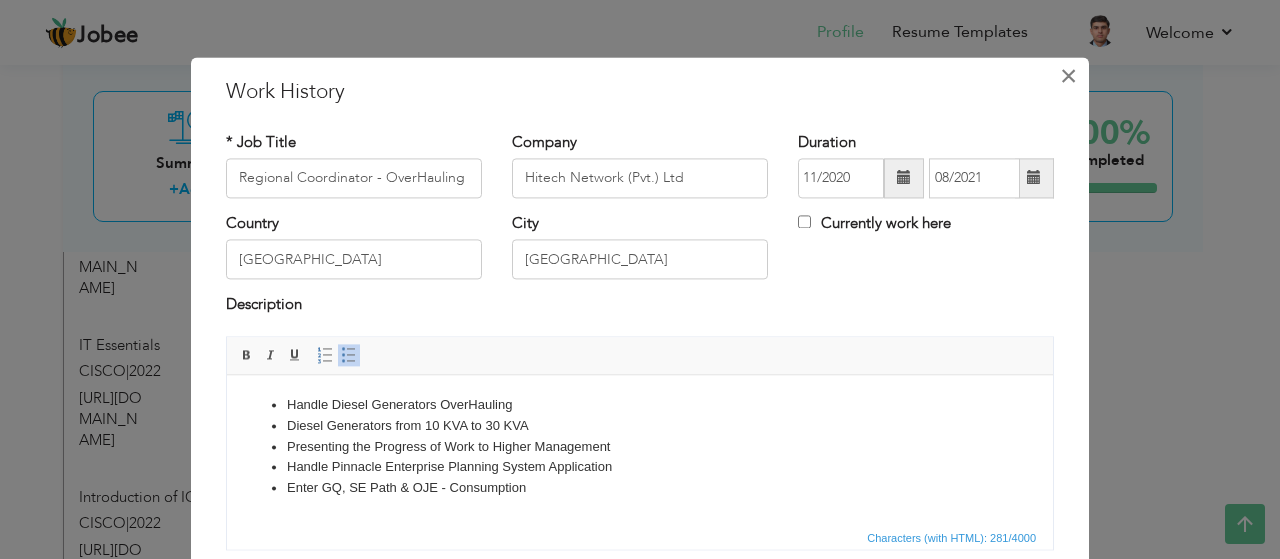 click on "×" at bounding box center (1068, 76) 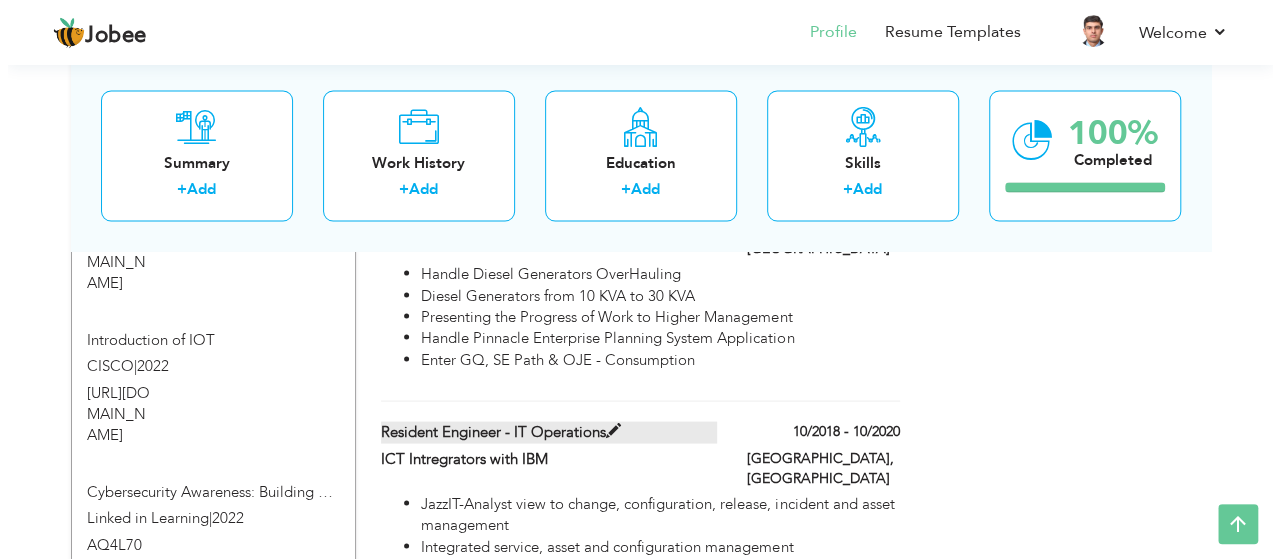 scroll, scrollTop: 1800, scrollLeft: 0, axis: vertical 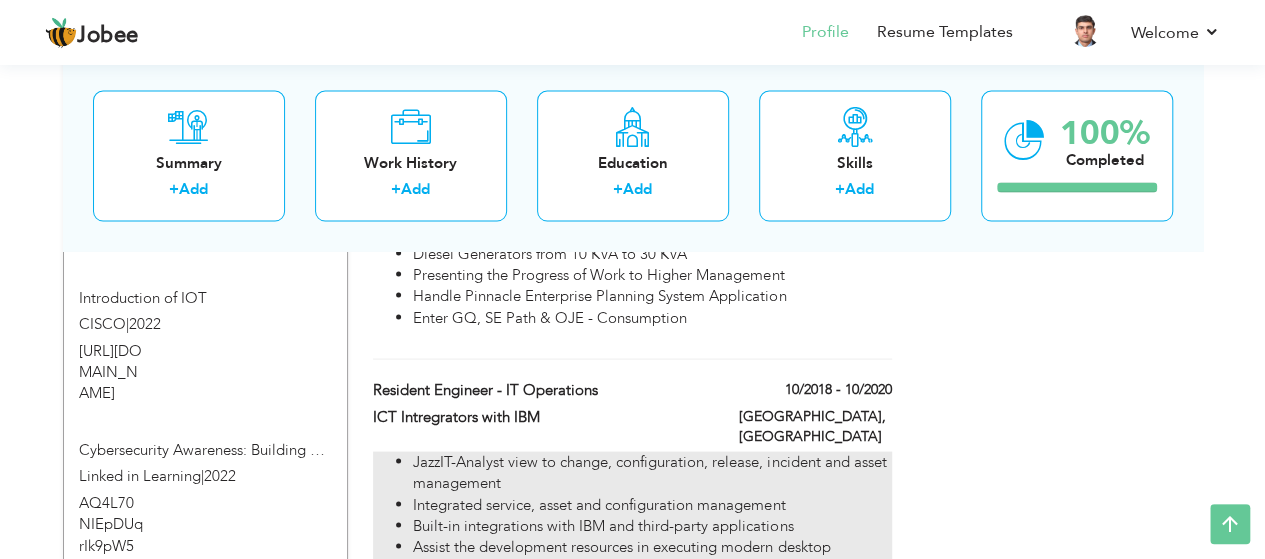 click on "Integrated service, asset and configuration management" at bounding box center [652, 504] 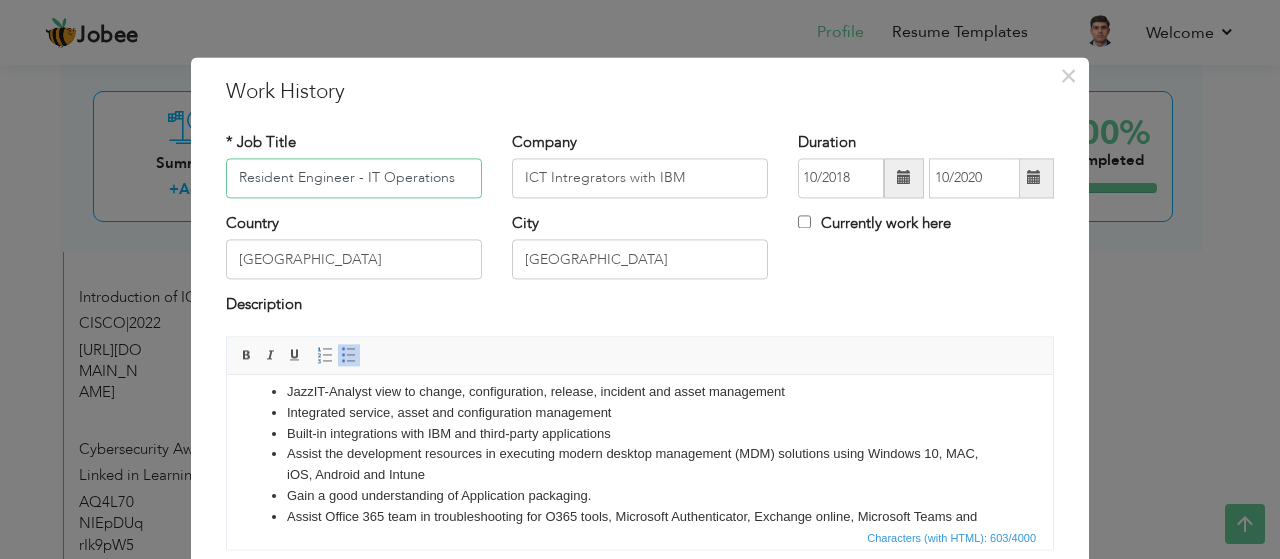 scroll, scrollTop: 56, scrollLeft: 0, axis: vertical 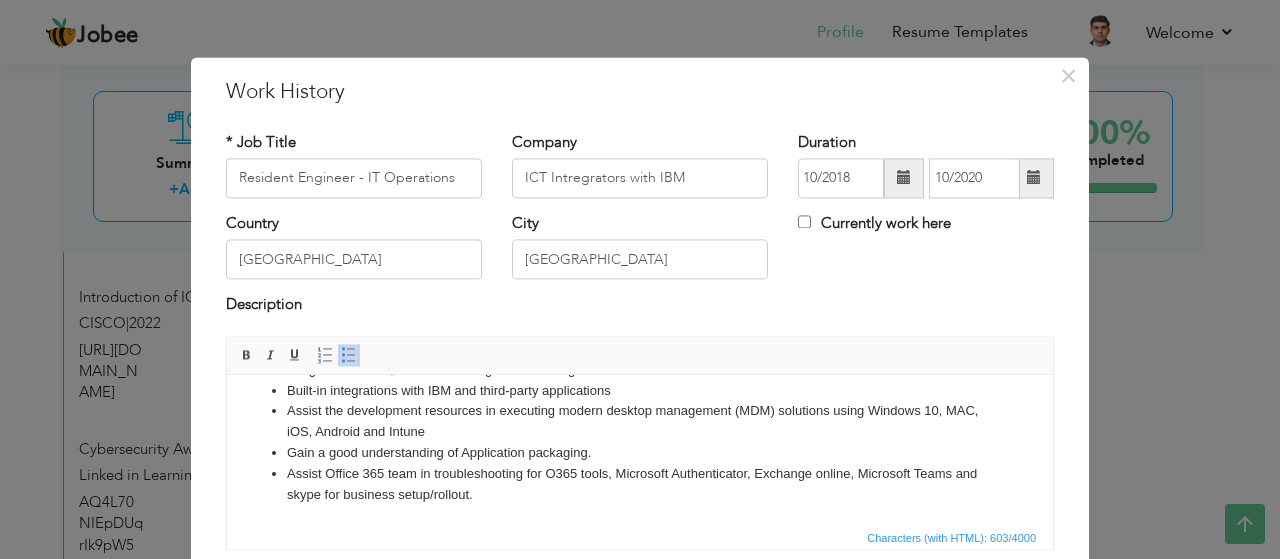click on "Assist Office 365 team in troubleshooting for O365 tools, Microsoft Authenticator, Exchange online, Microsoft Teams and skype for business setup/rollout." at bounding box center [640, 485] 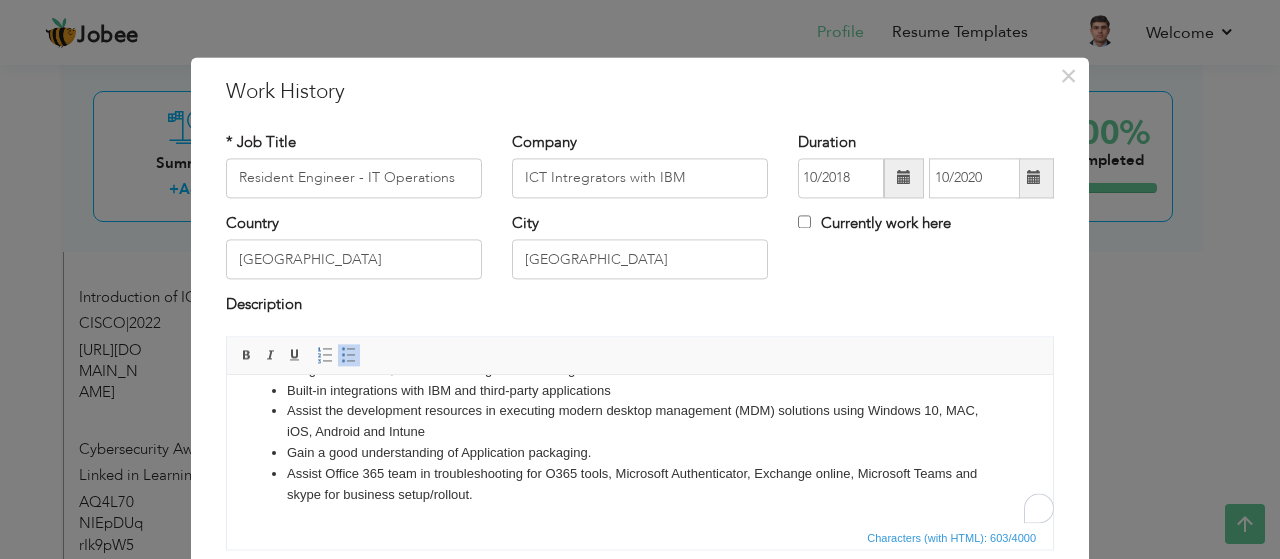 scroll, scrollTop: 56, scrollLeft: 0, axis: vertical 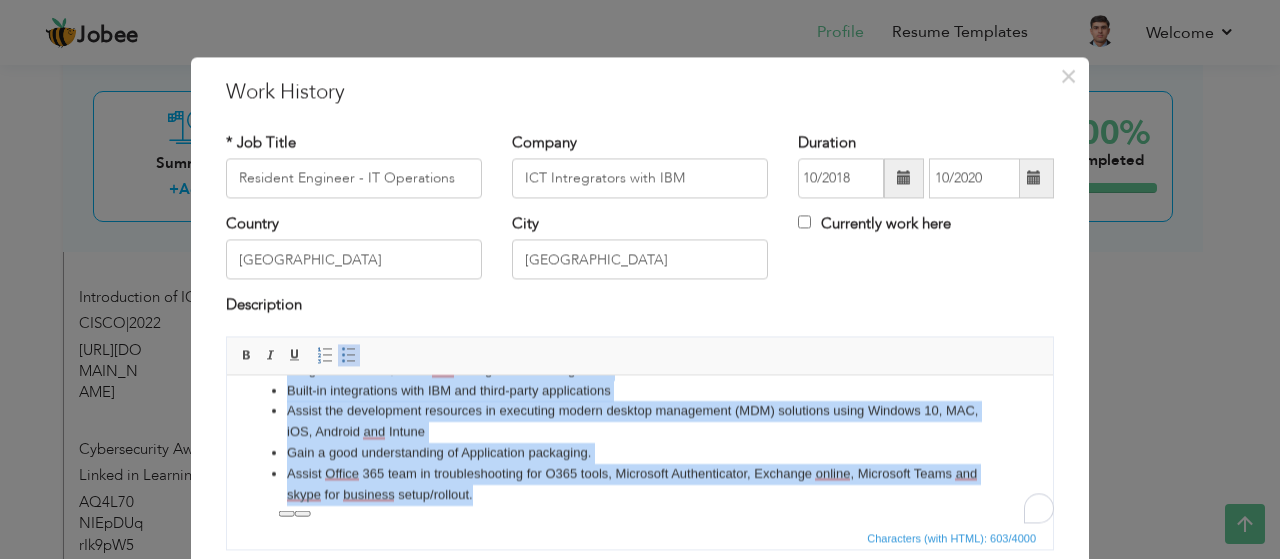 copy on "JazzIT-Analyst view to change, configuration, release, incident and asset management Integrated service, asset and configuration management Built-in integrations with IBM and third-party applications Assist the development resources in executing modern desktop management (MDM) solutions using Windows 10, MAC, iOS, Android and Intune Gain a good understanding of Application packaging. Assist Office 365 team in troubleshooting for O365 tools, Microsoft Authenticator, Exchange online, Microsoft Teams and skype for business setup/rollout." 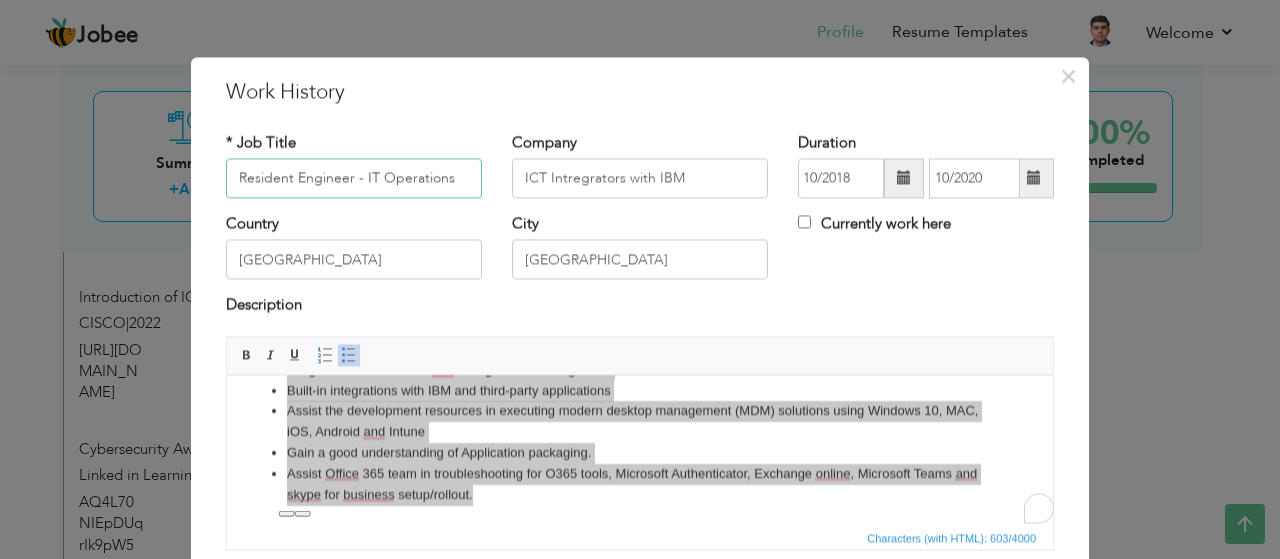 drag, startPoint x: 447, startPoint y: 179, endPoint x: 0, endPoint y: 103, distance: 453.41483 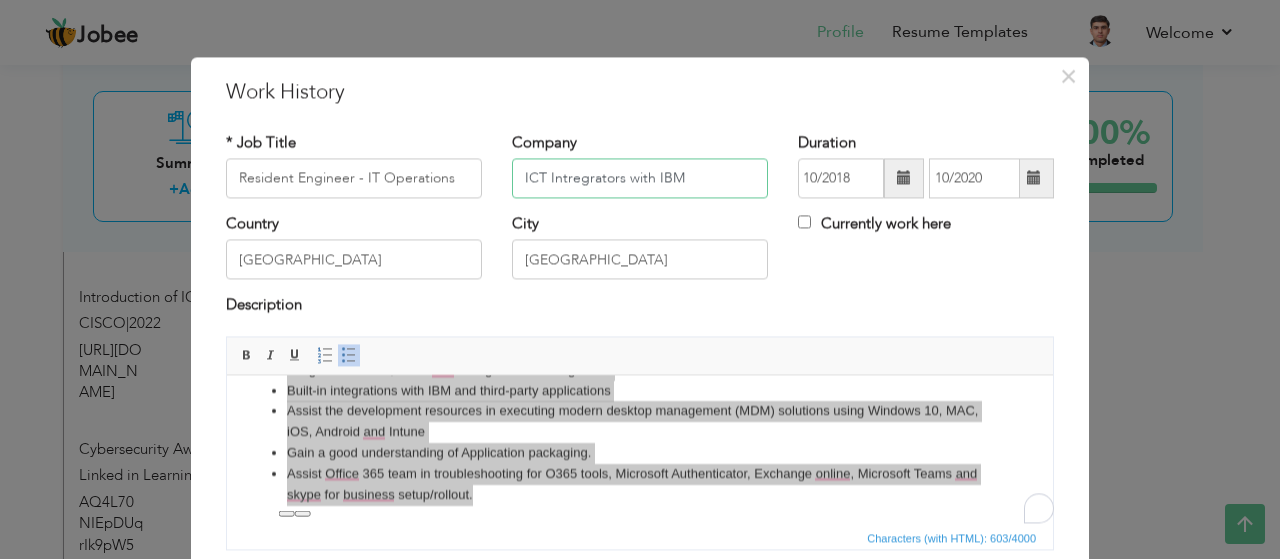 drag, startPoint x: 691, startPoint y: 182, endPoint x: 480, endPoint y: 157, distance: 212.47588 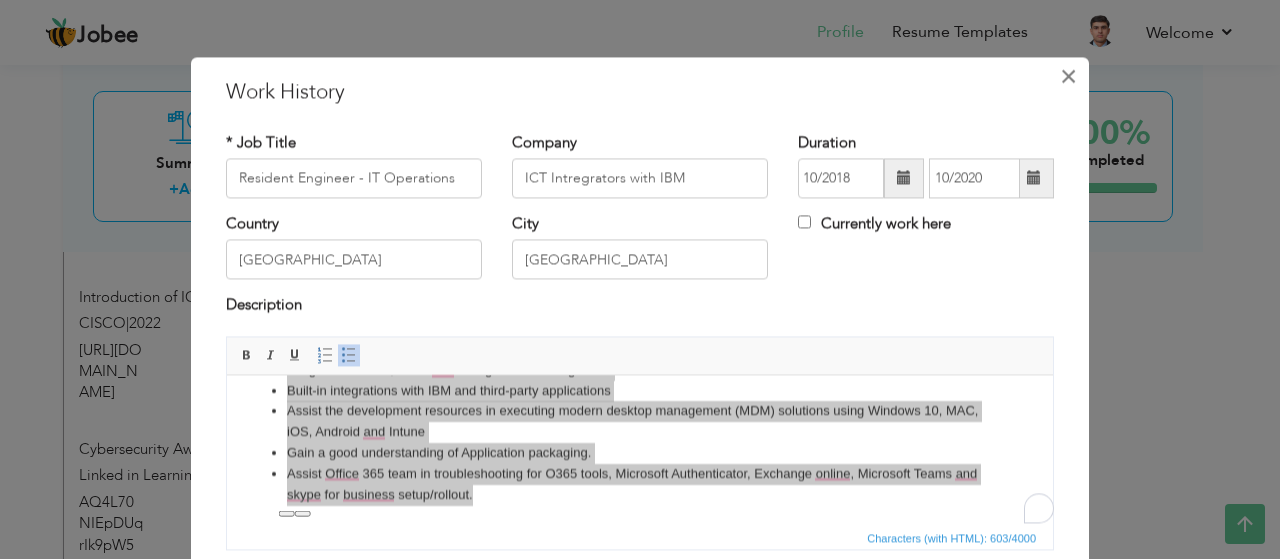 click on "×" at bounding box center (1068, 76) 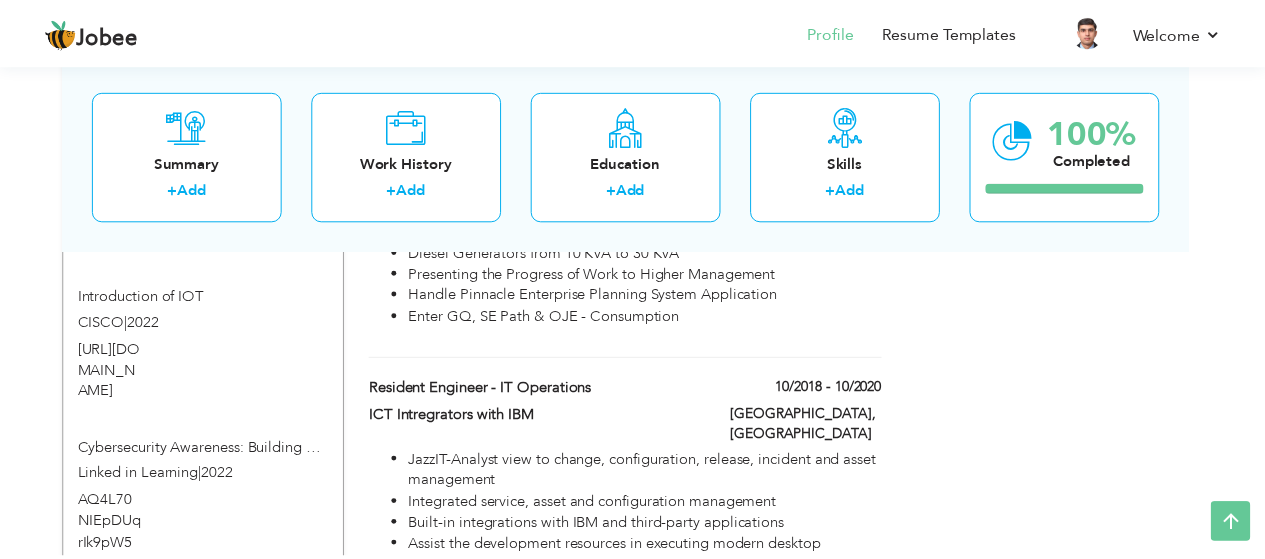 scroll, scrollTop: 0, scrollLeft: 0, axis: both 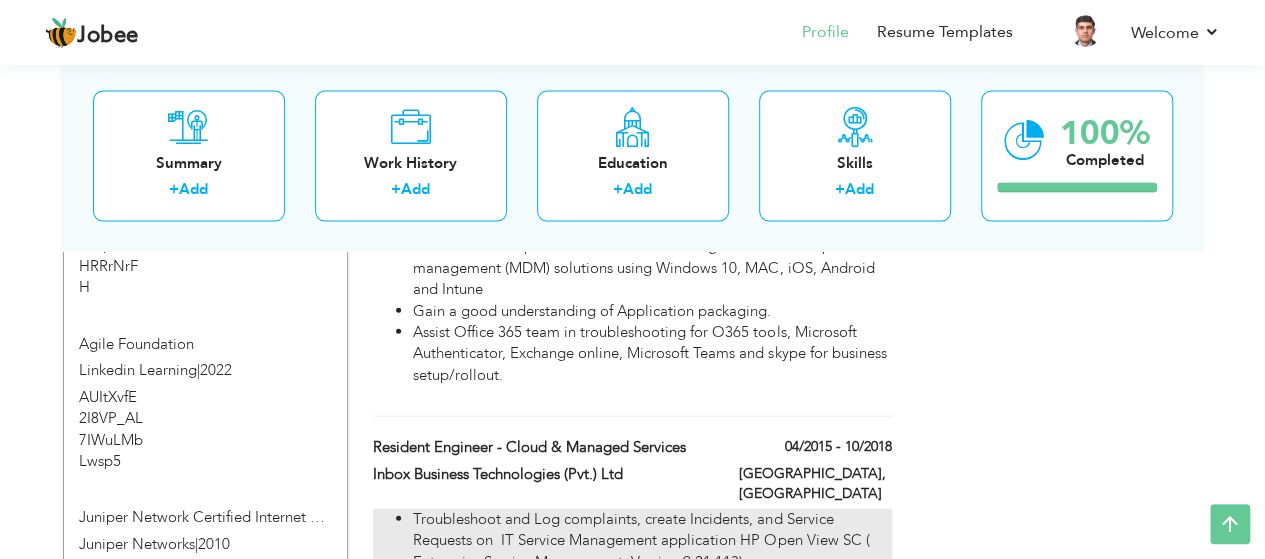 click on "Processing of requests raised by users at Mobit for new/additional upgrades/maintenance of IT assets/accessories." at bounding box center (652, 594) 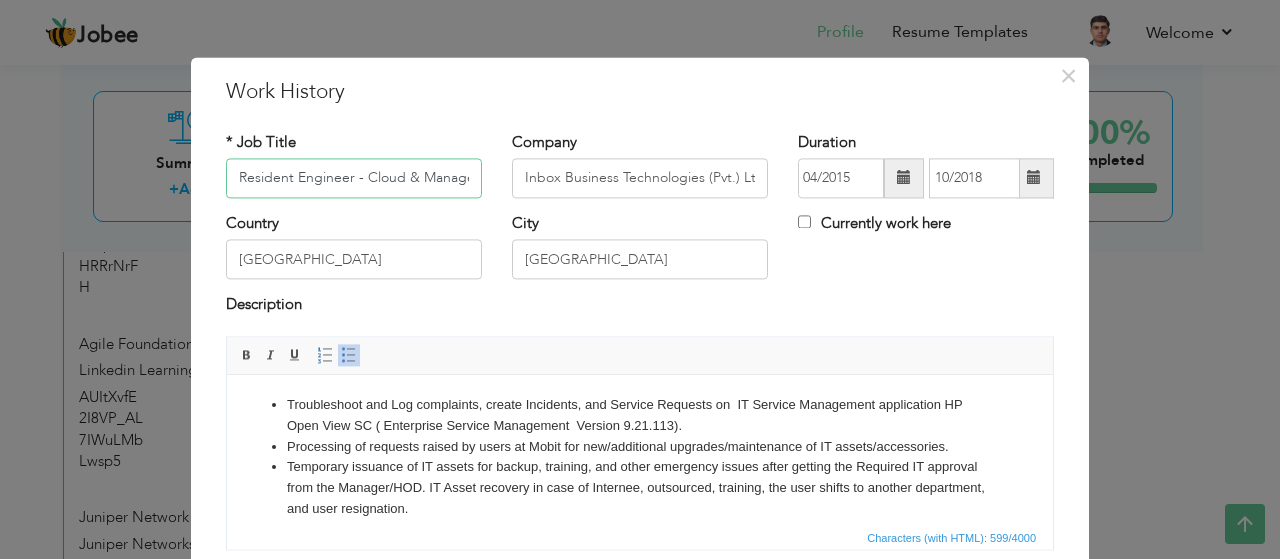 scroll, scrollTop: 0, scrollLeft: 64, axis: horizontal 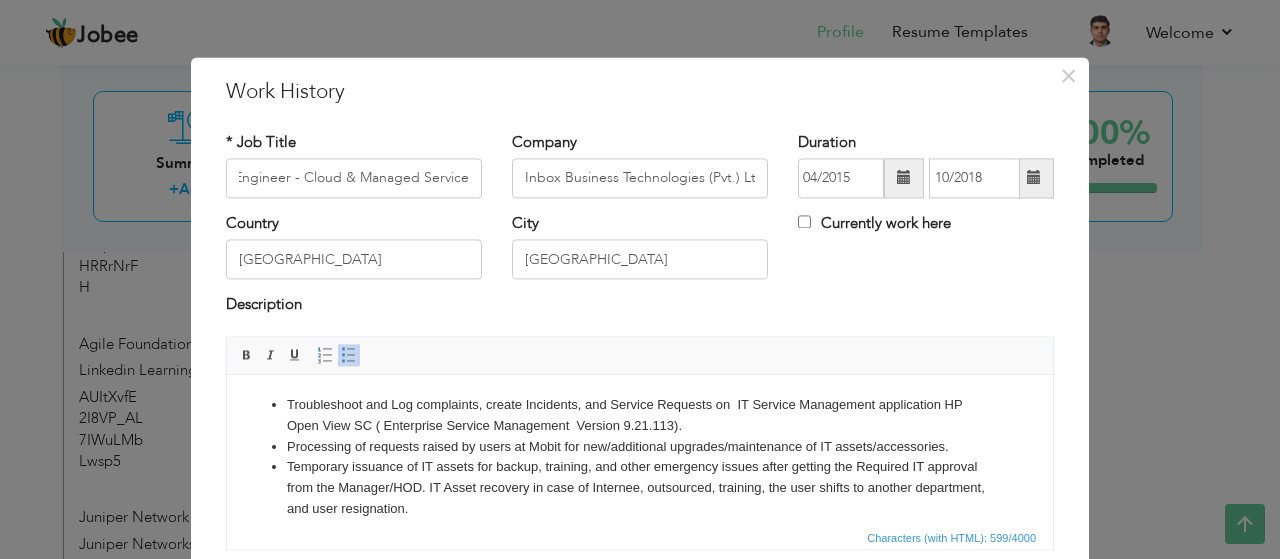 click on "Temporary issuance of IT assets for backup, training, and other emergency issues after getting the Required IT approval from the Manager/HOD. IT Asset recovery in case of Internee, outsourced, training, the user shifts to another department, and user resignation." at bounding box center [640, 488] 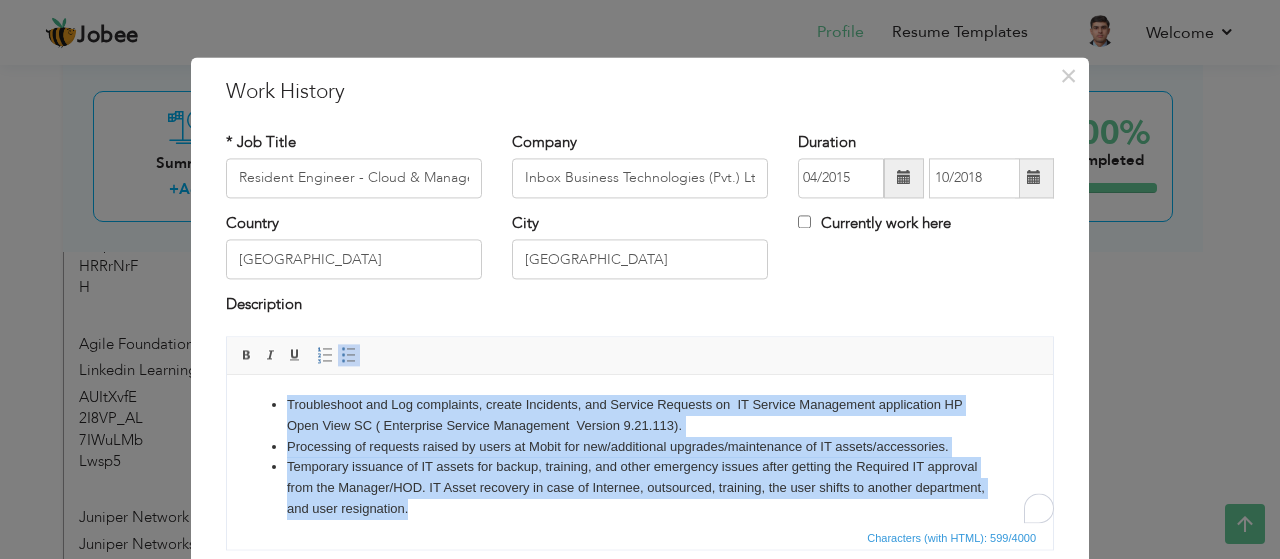 copy on "Troubleshoot and Log complaints, create Incidents, and Service Requests on  IT Service Management application HP Open View SC ( Enterprise Service Management  Version 9.21.113). Processing of requests raised by users at Mobit for new/additional upgrades/maintenance of IT assets/accessories. Temporary issuance of IT assets for backup, training, and other emergency issues after getting the Required IT approval from the Manager/HOD. IT Asset recovery in case of Internee, outsourced, training, the user shifts to another department, and user resignation." 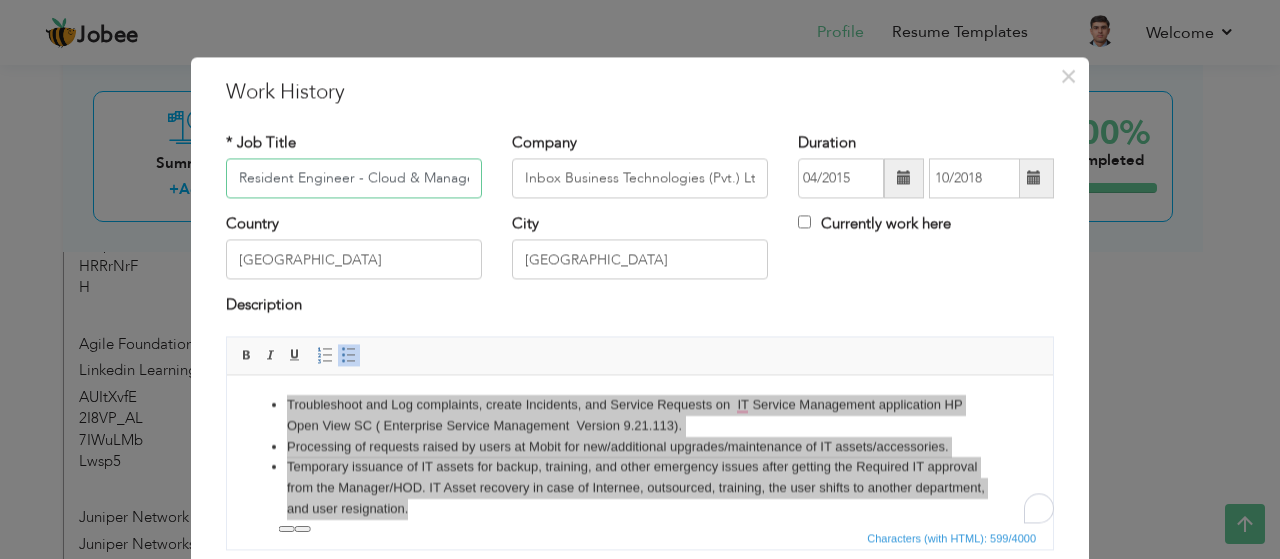 drag, startPoint x: 343, startPoint y: 174, endPoint x: 74, endPoint y: 145, distance: 270.5587 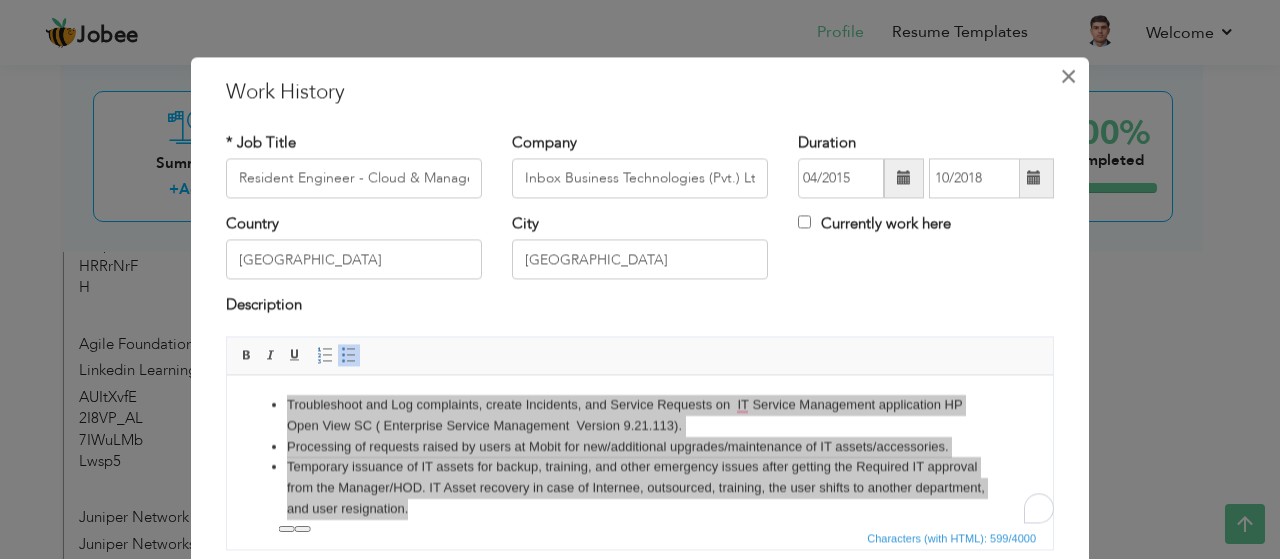 click on "×" at bounding box center [1068, 76] 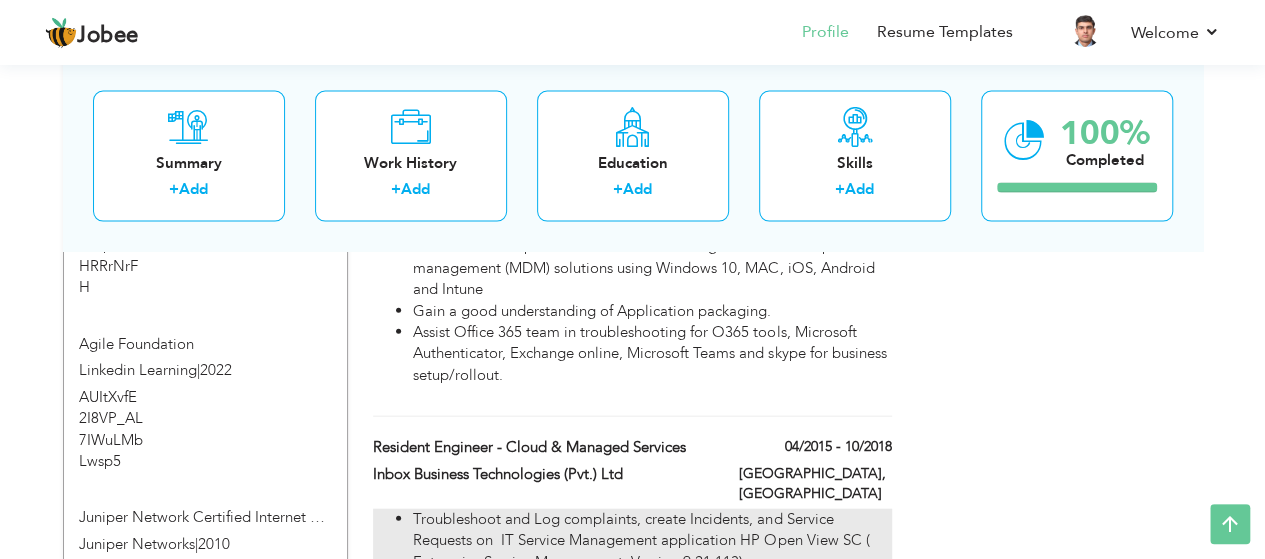 click on "Troubleshoot and Log complaints, create Incidents, and Service Requests on  IT Service Management application HP Open View SC ( Enterprise Service Management  Version 9.21.113)." at bounding box center (652, 541) 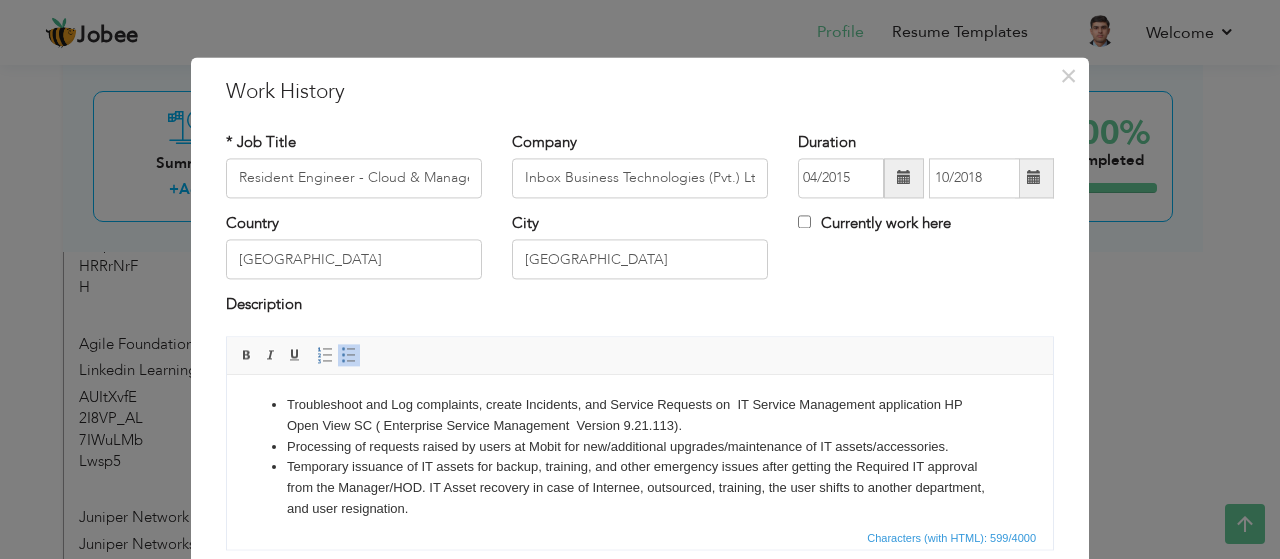 click on "* Job Title
Resident Engineer - Cloud & Managed Services" at bounding box center (354, 172) 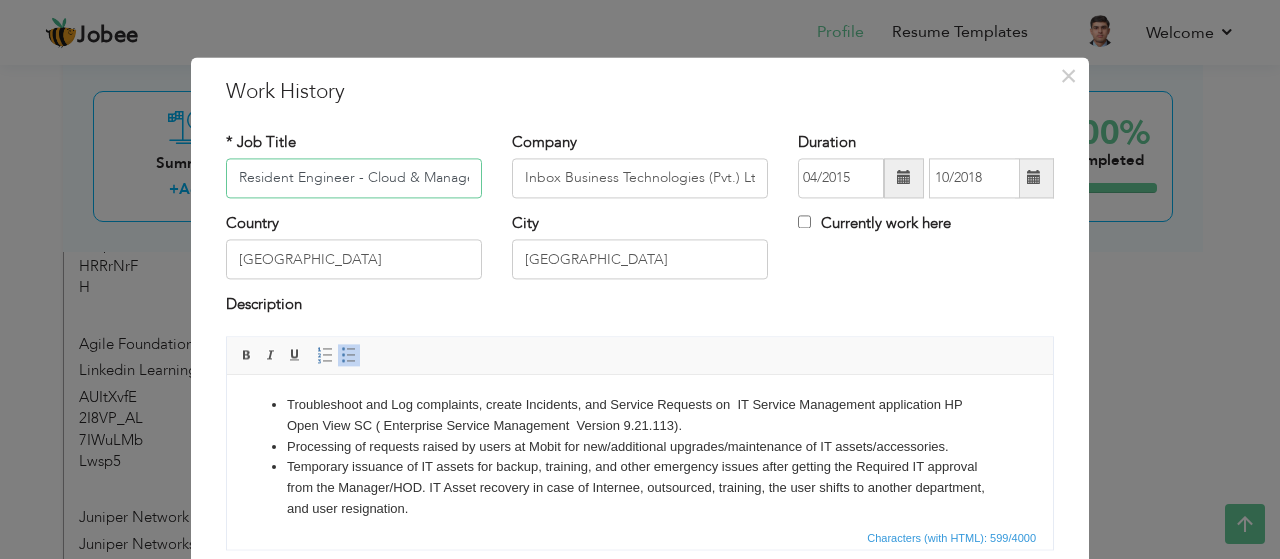 click on "Resident Engineer - Cloud & Managed Services" at bounding box center (354, 178) 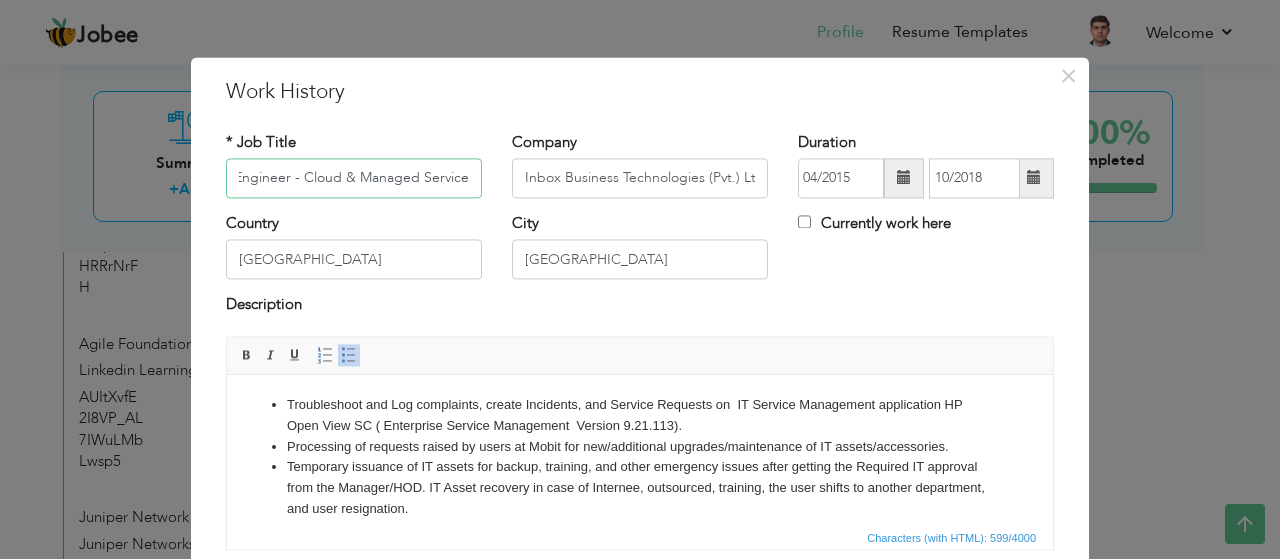 drag, startPoint x: 230, startPoint y: 175, endPoint x: 578, endPoint y: 225, distance: 351.5736 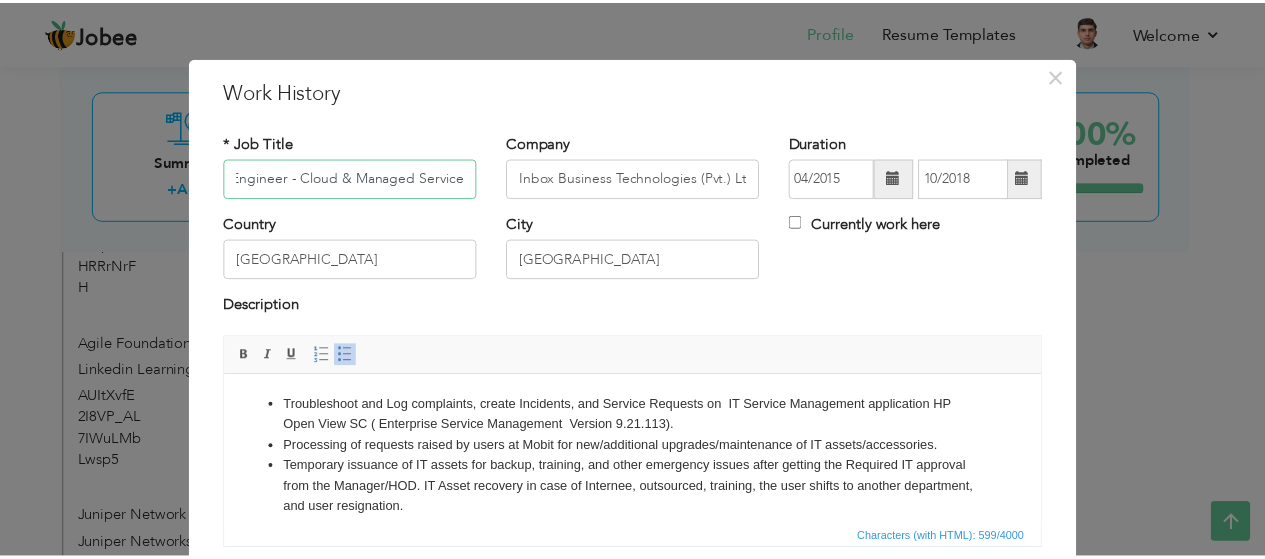 scroll, scrollTop: 0, scrollLeft: 0, axis: both 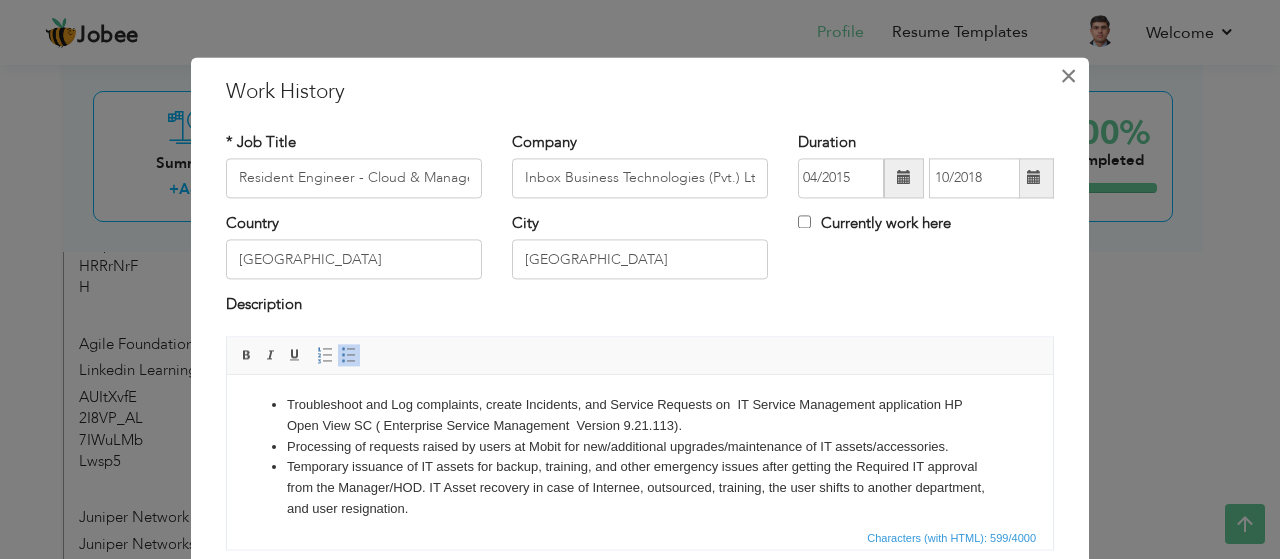 click on "×" at bounding box center (1068, 76) 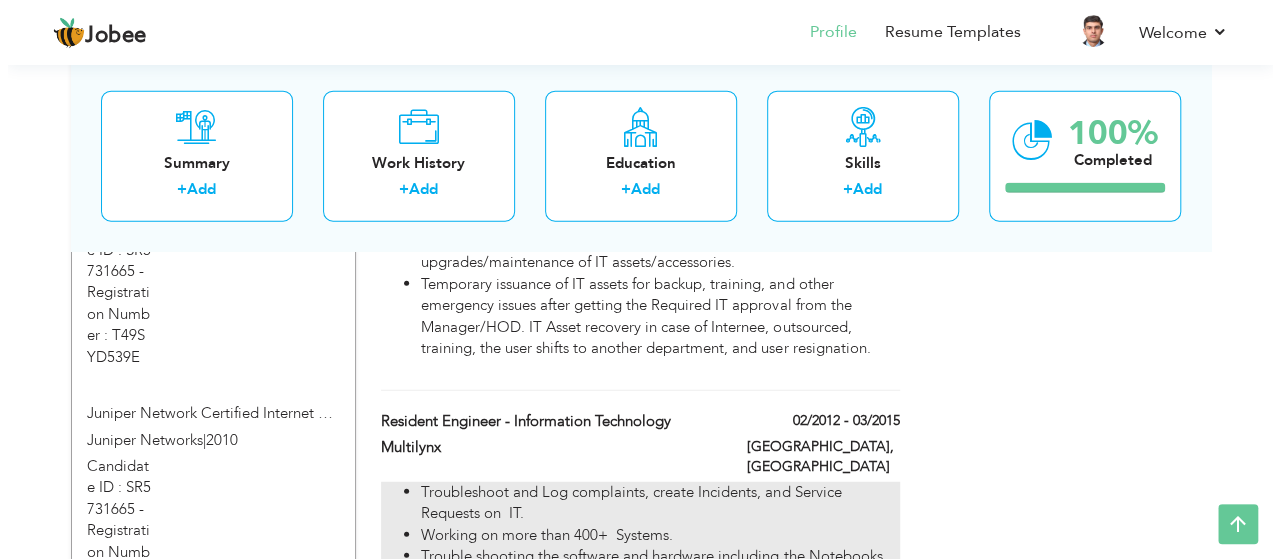 scroll, scrollTop: 2500, scrollLeft: 0, axis: vertical 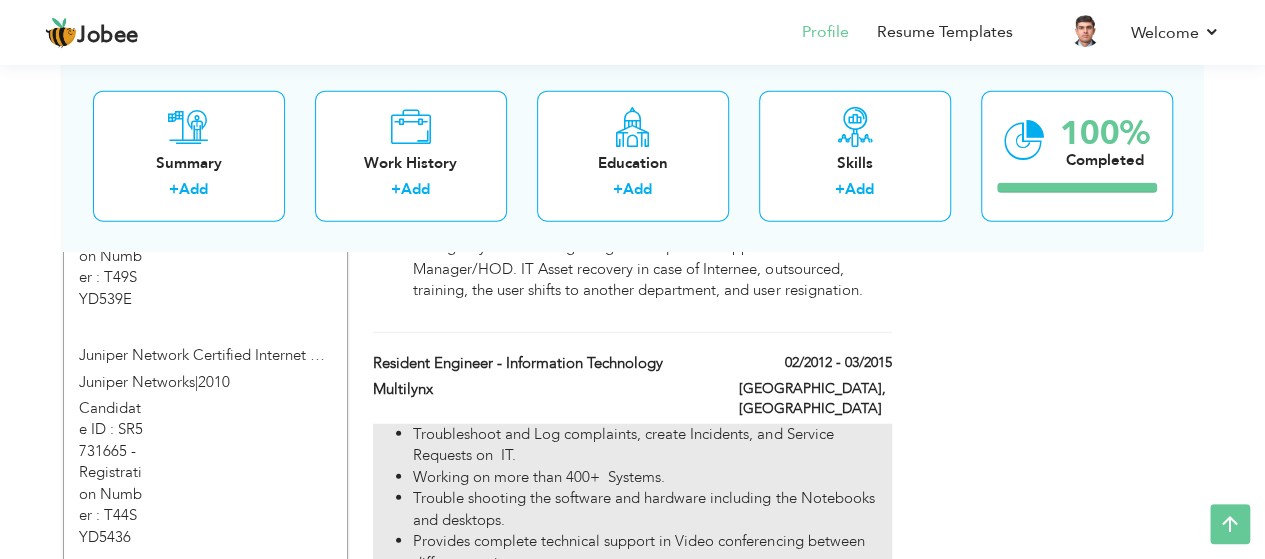 click on "Trouble shooting the software and hardware including the Notebooks and desktops." at bounding box center (652, 509) 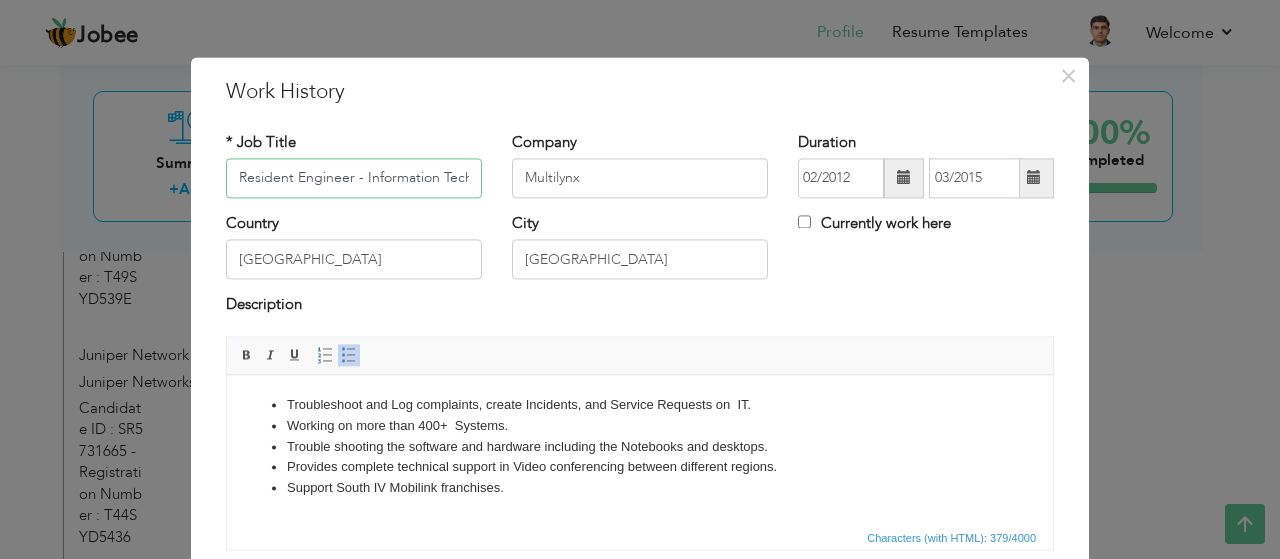 scroll, scrollTop: 0, scrollLeft: 42, axis: horizontal 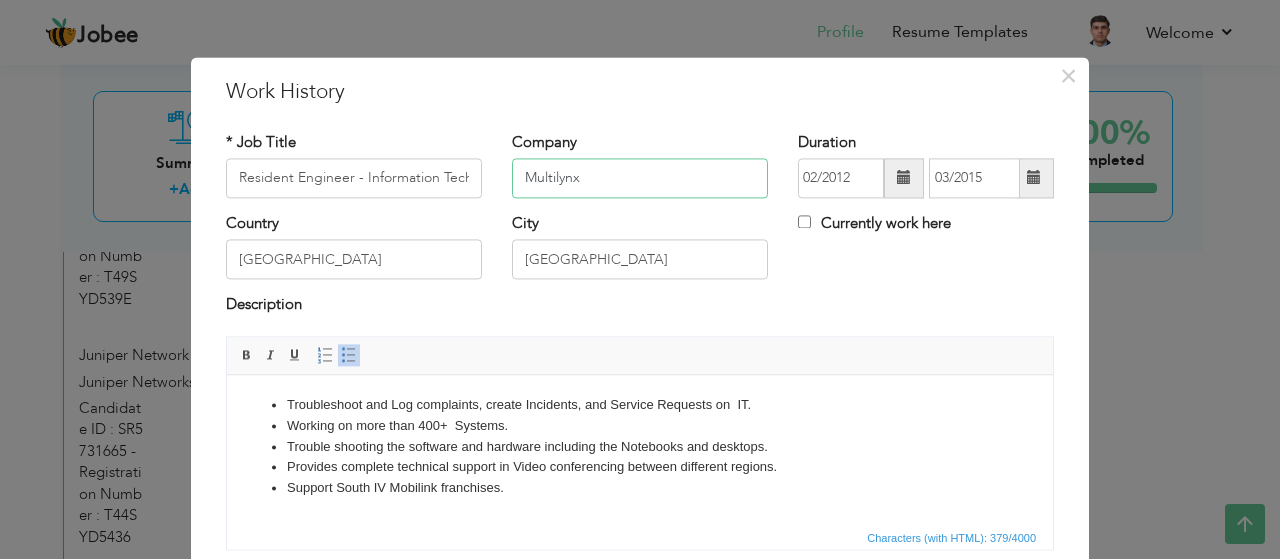 drag, startPoint x: 636, startPoint y: 183, endPoint x: 391, endPoint y: 173, distance: 245.204 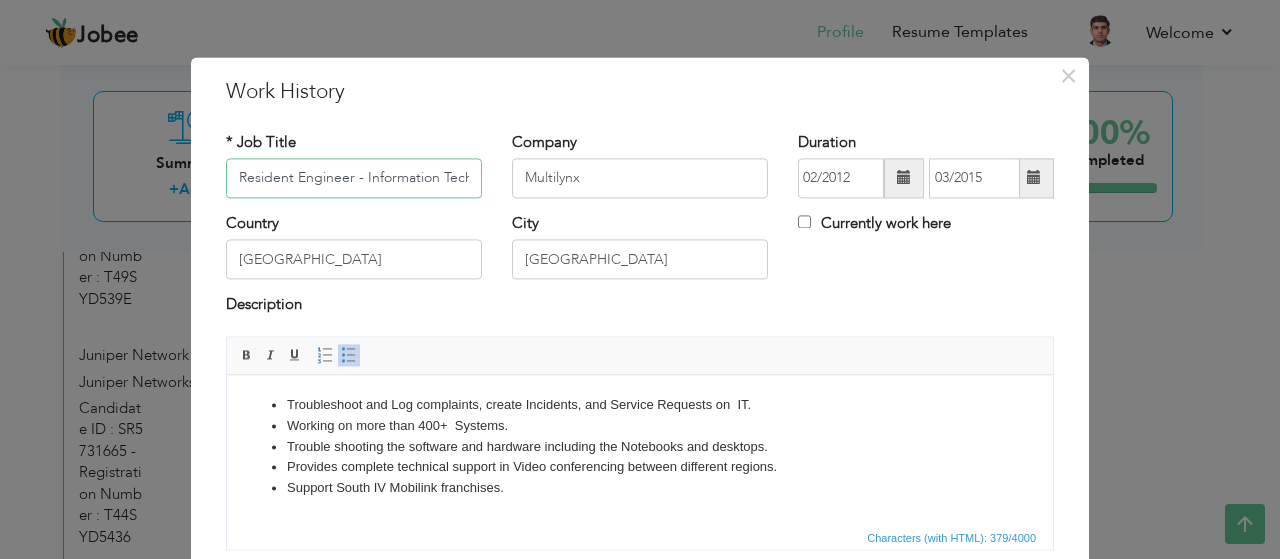 scroll, scrollTop: 0, scrollLeft: 42, axis: horizontal 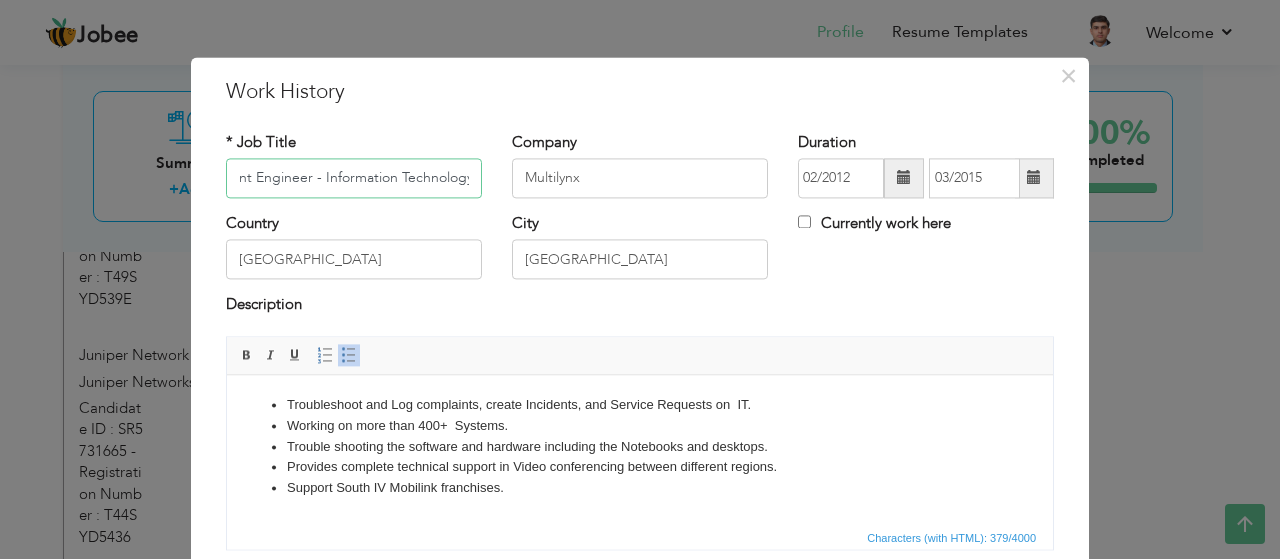 drag, startPoint x: 228, startPoint y: 171, endPoint x: 594, endPoint y: 206, distance: 367.66968 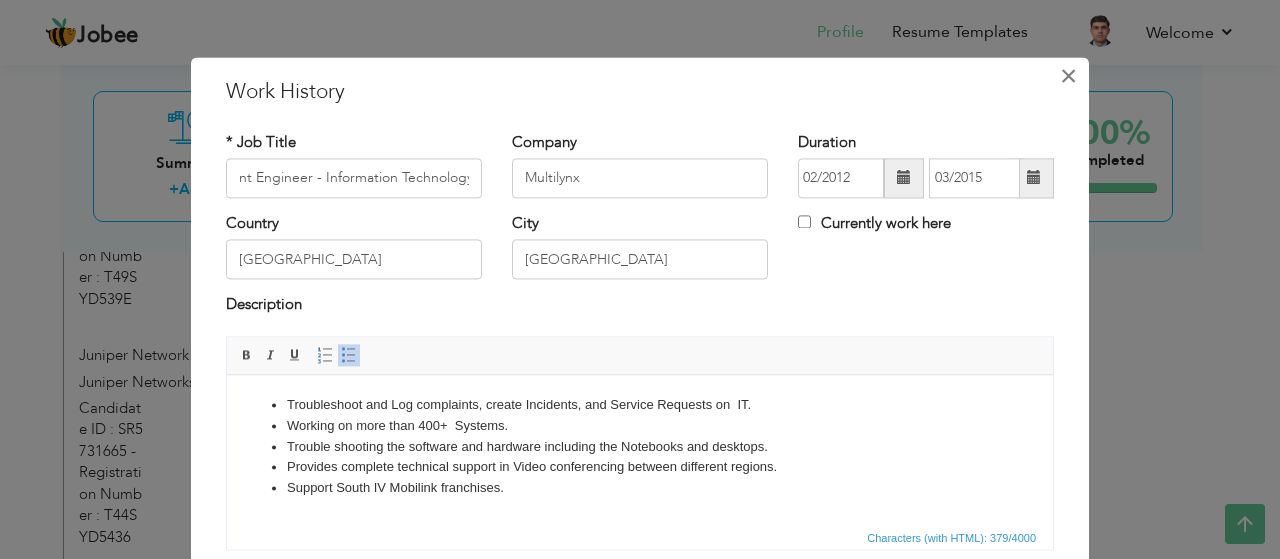 scroll, scrollTop: 0, scrollLeft: 0, axis: both 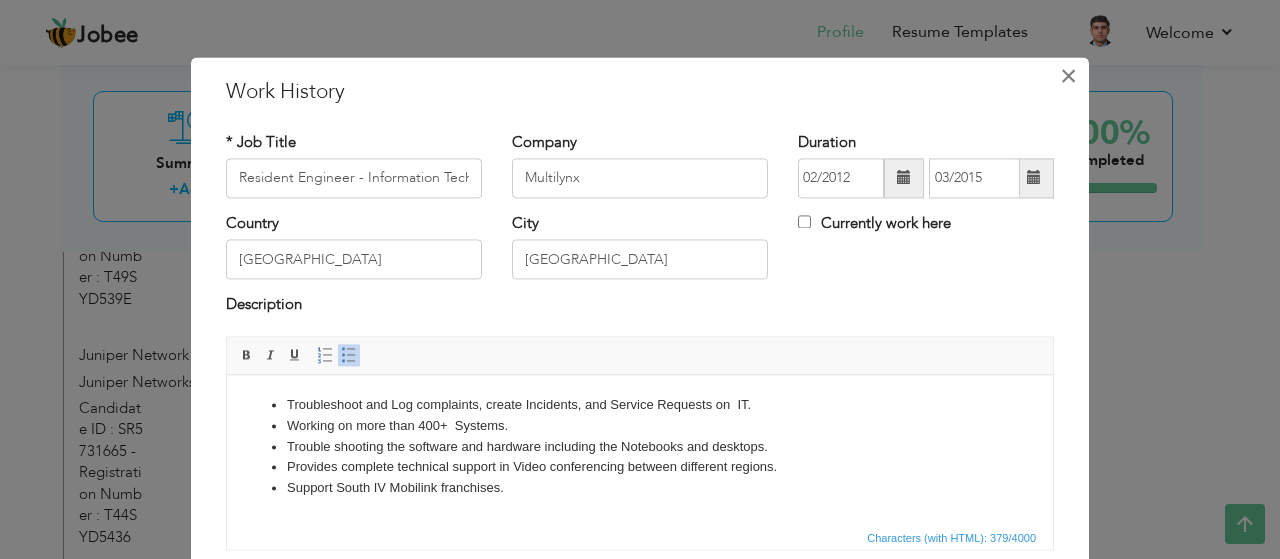 click on "×" at bounding box center [1068, 76] 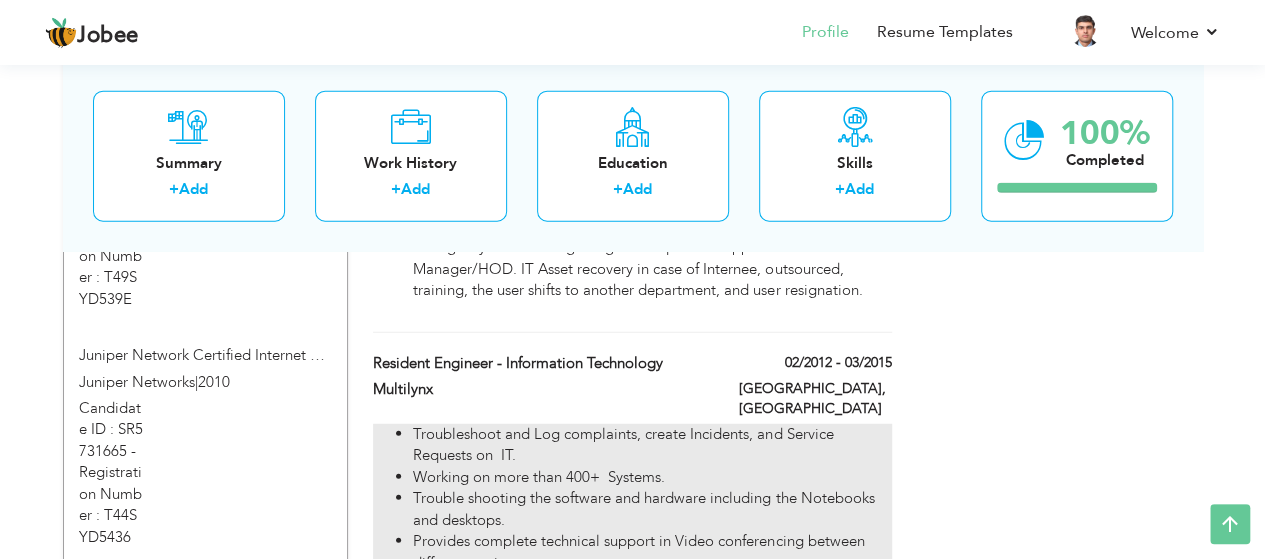 click on "Troubleshoot and Log complaints, create Incidents, and Service Requests on  IT." at bounding box center [652, 445] 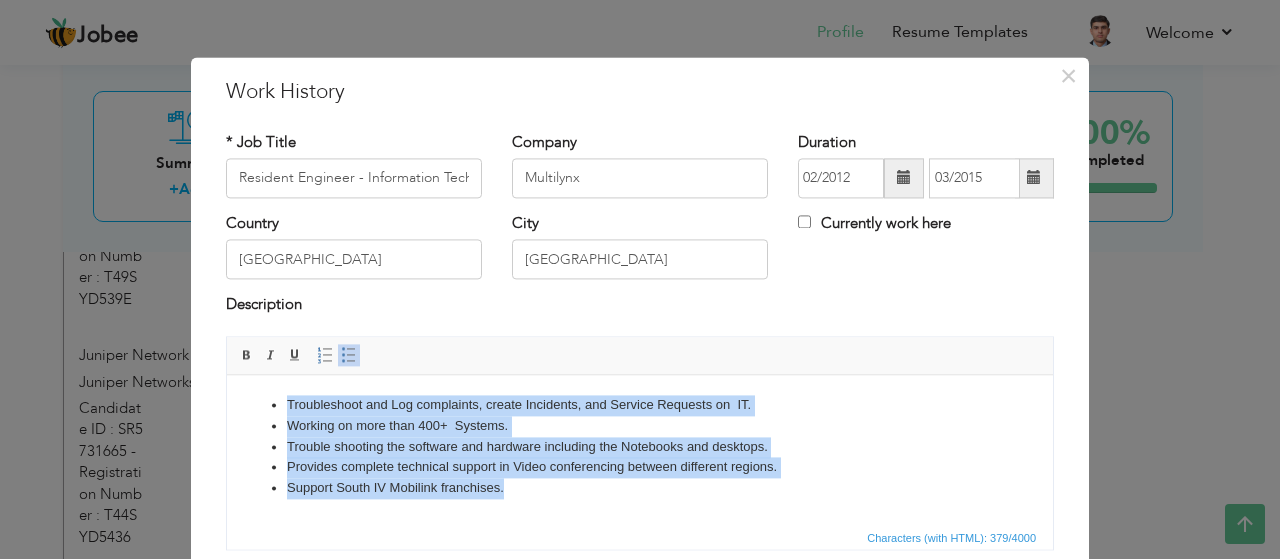 drag, startPoint x: 508, startPoint y: 490, endPoint x: 31, endPoint y: 237, distance: 539.94257 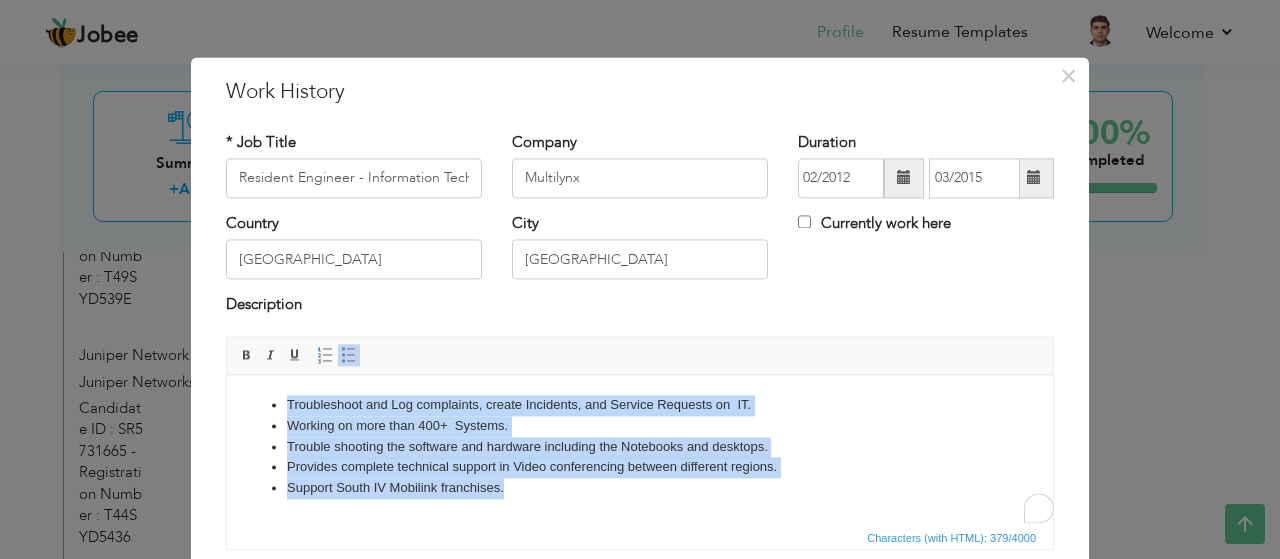 copy on "Troubleshoot and Log complaints, create Incidents, and Service Requests on  IT. Working on more than 400+  Systems. Trouble shooting the software and hardware including the Notebooks and desktops. Provides complete technical support in Video conferencing between different regions. Support South IV Mobilink franchises." 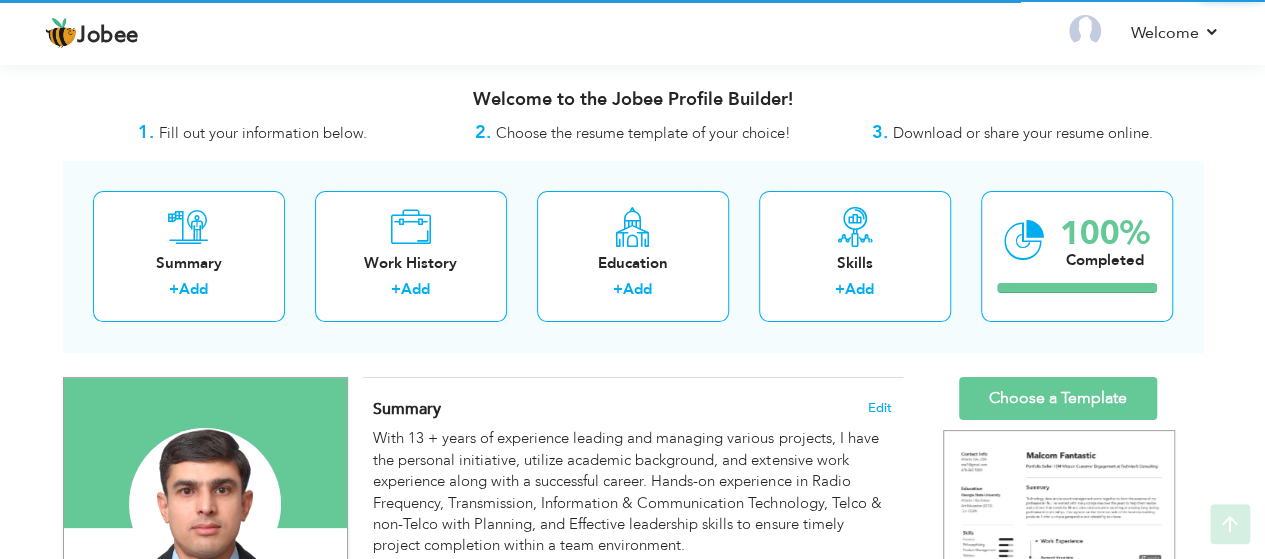 scroll, scrollTop: 2500, scrollLeft: 0, axis: vertical 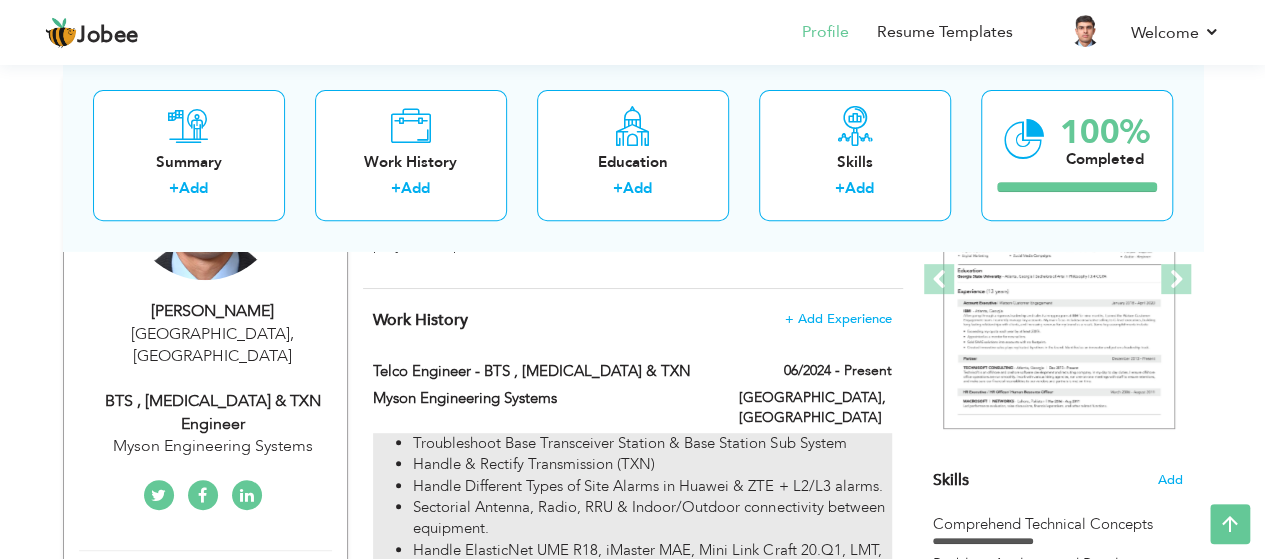 click on "Troubleshoot Base Transceiver Station & Base Station Sub System" at bounding box center [652, 443] 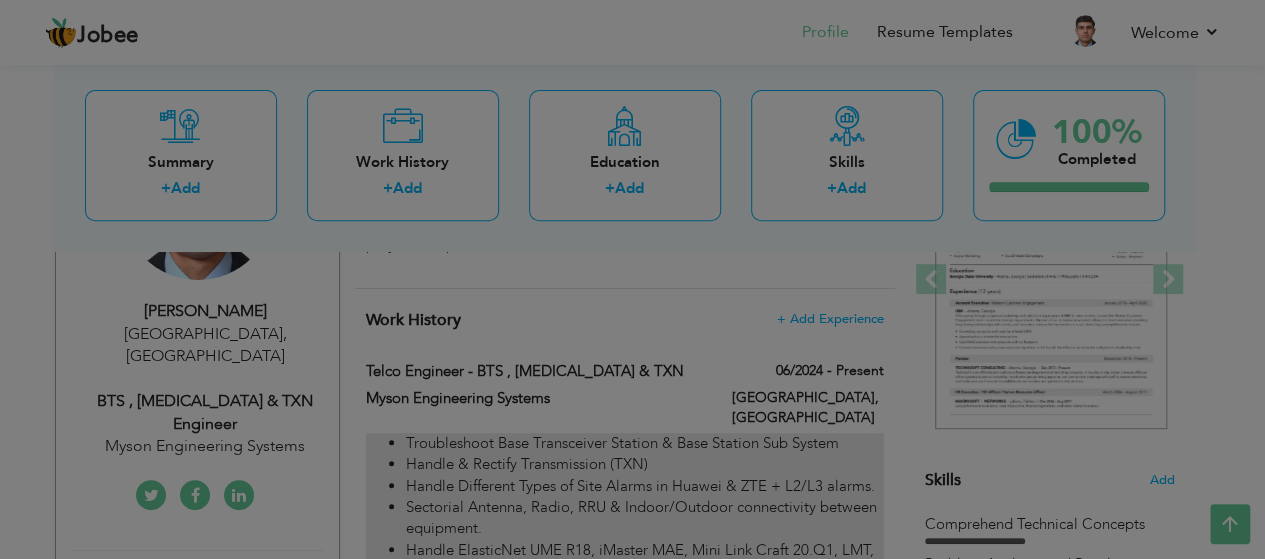 type on "Telco Engineer - BTS , [MEDICAL_DATA] & TXN" 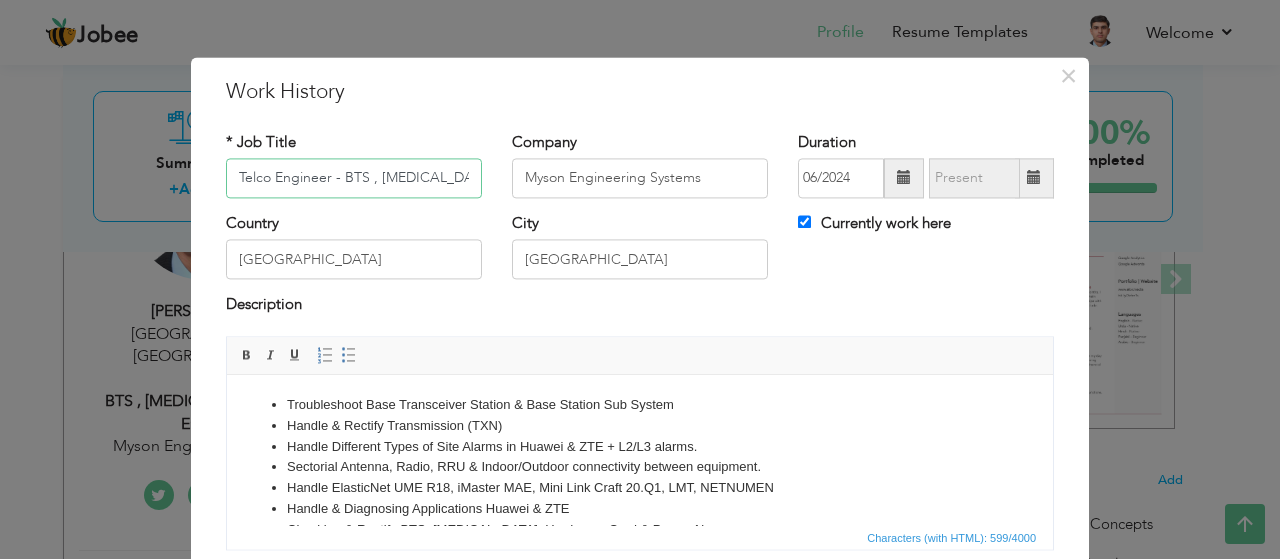 drag, startPoint x: 450, startPoint y: 181, endPoint x: 207, endPoint y: 203, distance: 243.99385 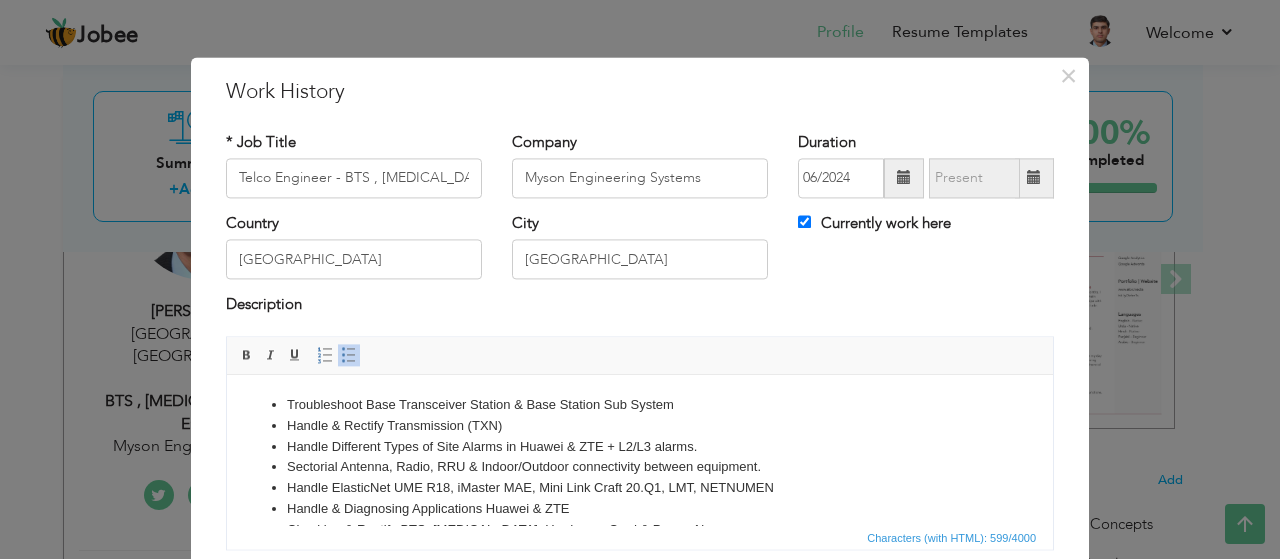 click on "Handle Different Types of Site Alarms in Huawei & ZTE + L2/L3 alarms." at bounding box center [640, 447] 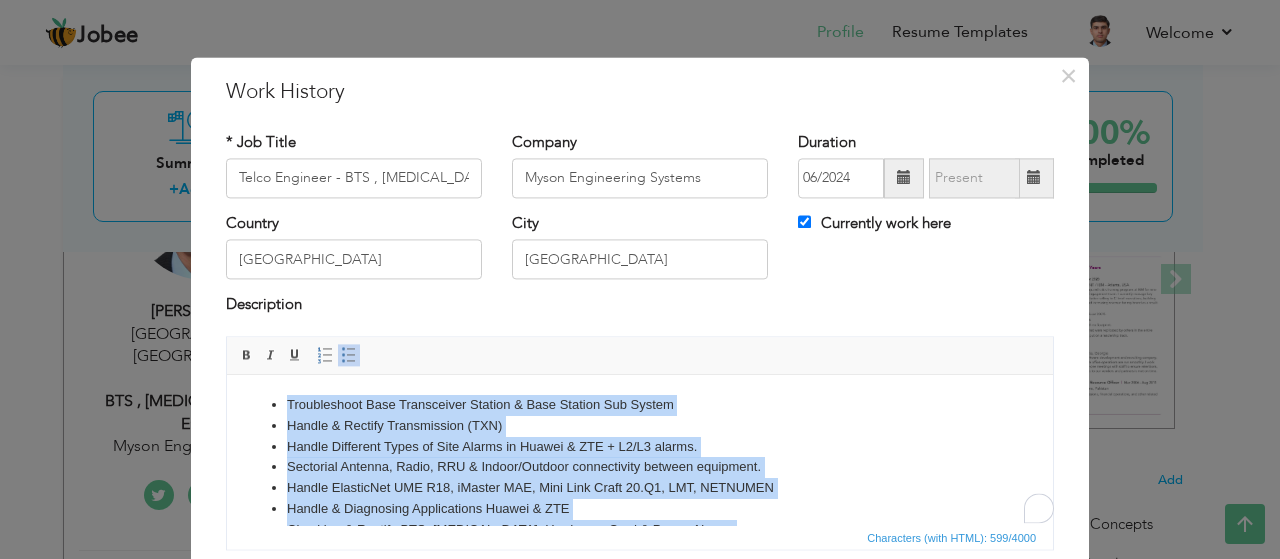 copy on "Troubleshoot Base Transceiver Station & Base Station Sub System Handle & Rectify Transmission (TXN) Handle Different Types of Site Alarms in Huawei & ZTE + L2/L3 alarms. Sectorial Antenna, Radio, RRU & Indoor/Outdoor connectivity between equipment. Handle ElasticNet UME R18, iMaster MAE, Mini Link Craft 20.Q1, LMT, NETNUMEN Handle & Diagnosing Applications Huawei & ZTE Checking & Rectify BTS, [MEDICAL_DATA], Hardware, Card & Power Alarms UMPT, CCC, UEIU, UPEU Cards Configuration." 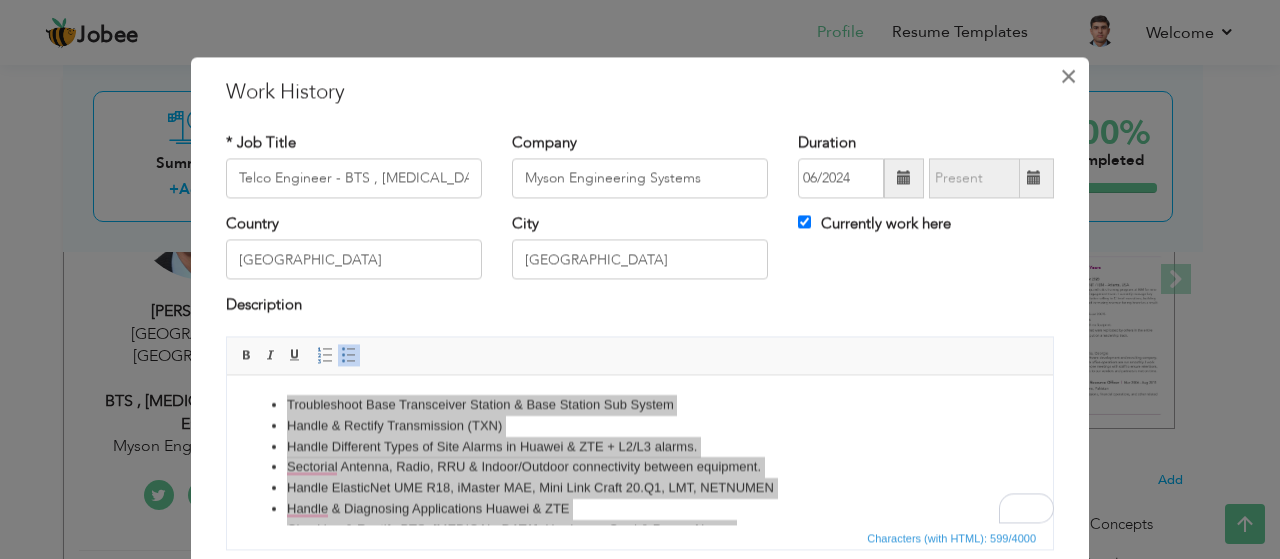 click on "×" at bounding box center (1068, 76) 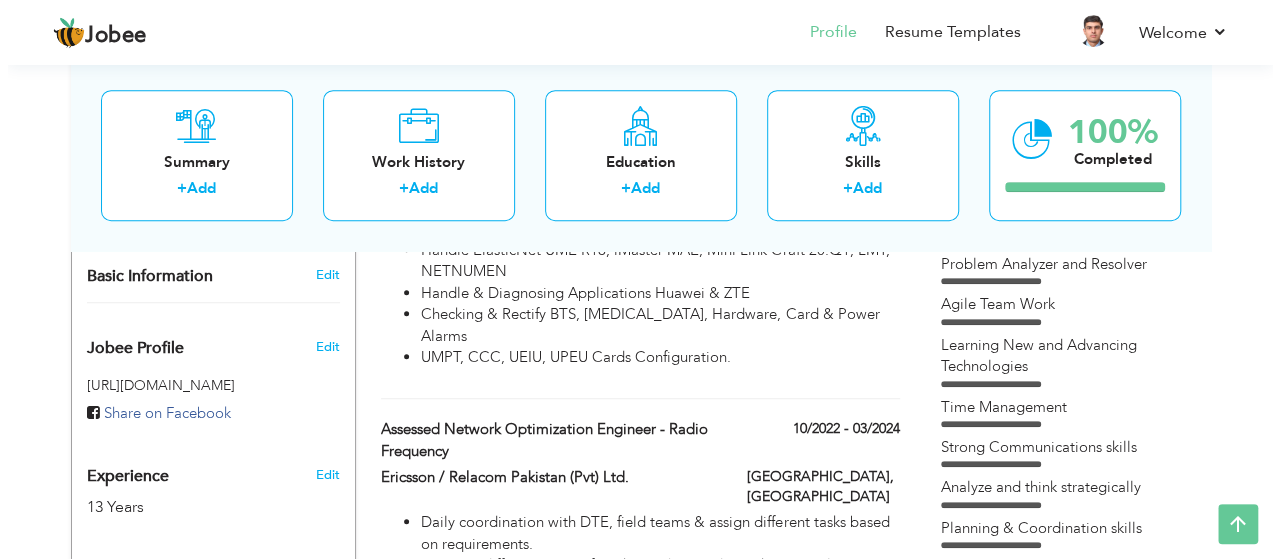 scroll, scrollTop: 700, scrollLeft: 0, axis: vertical 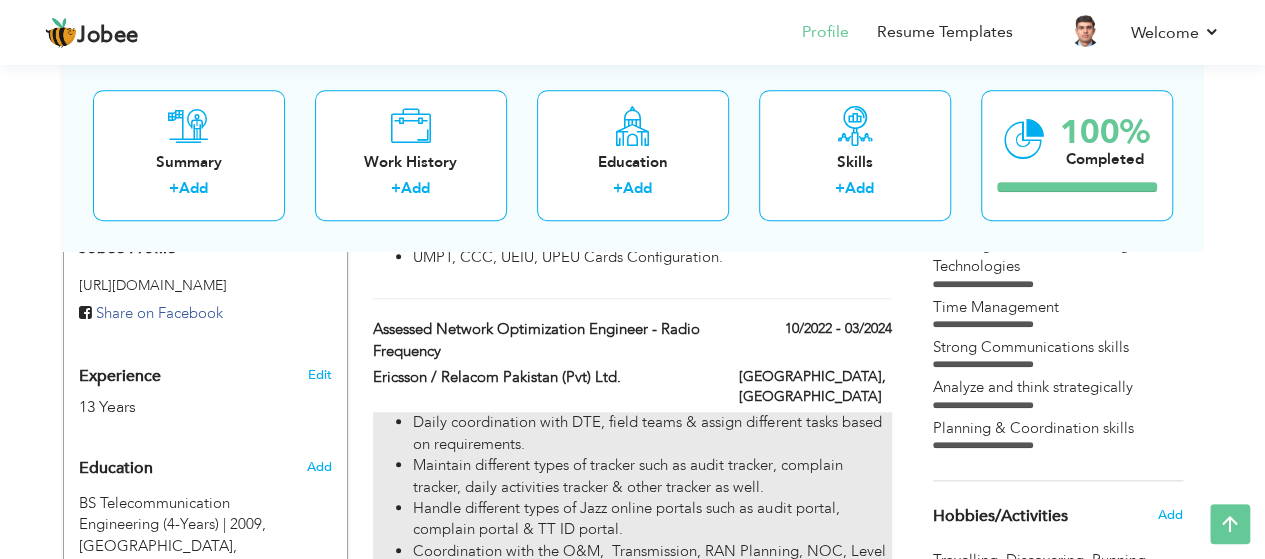 click on "Maintain different types of tracker such as audit tracker, complain tracker, daily activities tracker & other tracker as well." at bounding box center [652, 476] 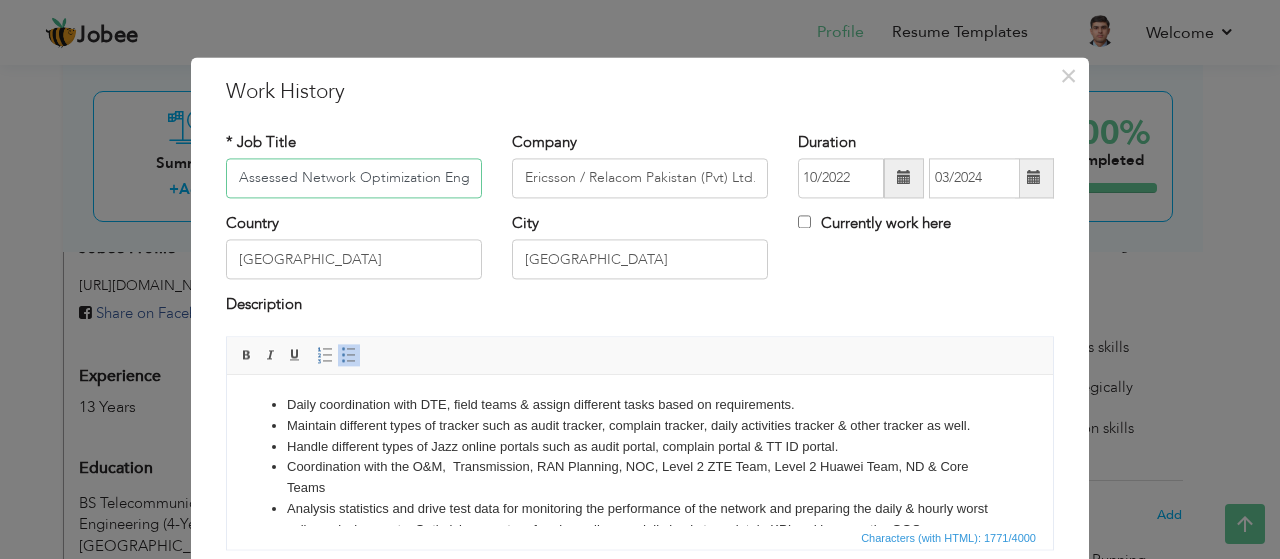scroll, scrollTop: 0, scrollLeft: 144, axis: horizontal 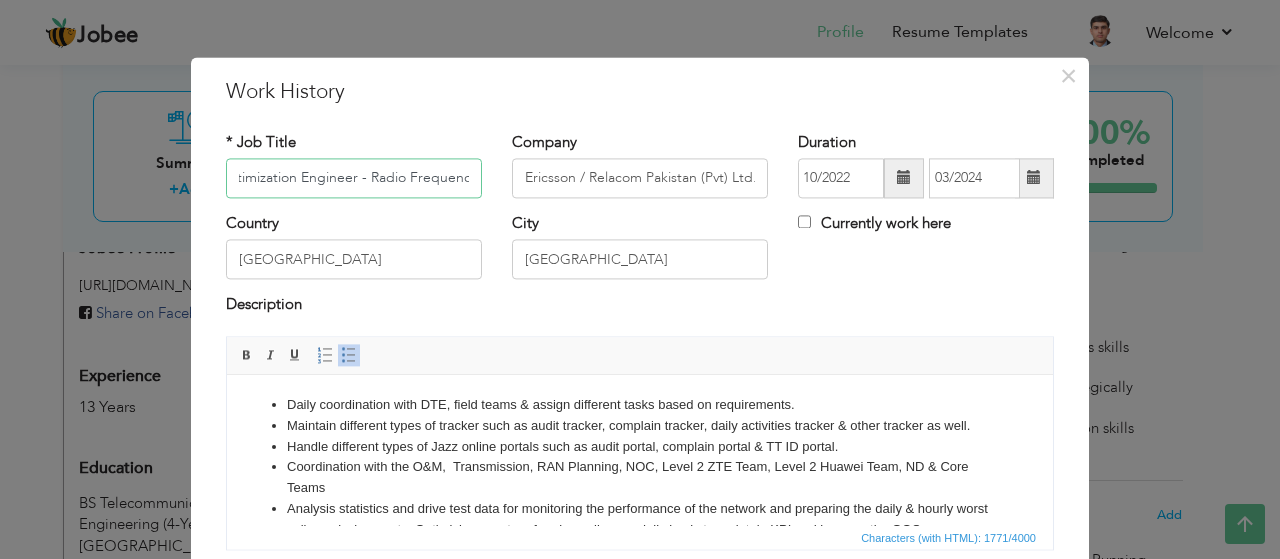 click on "Assessed Network Optimization Engineer - Radio Frequency" at bounding box center [354, 178] 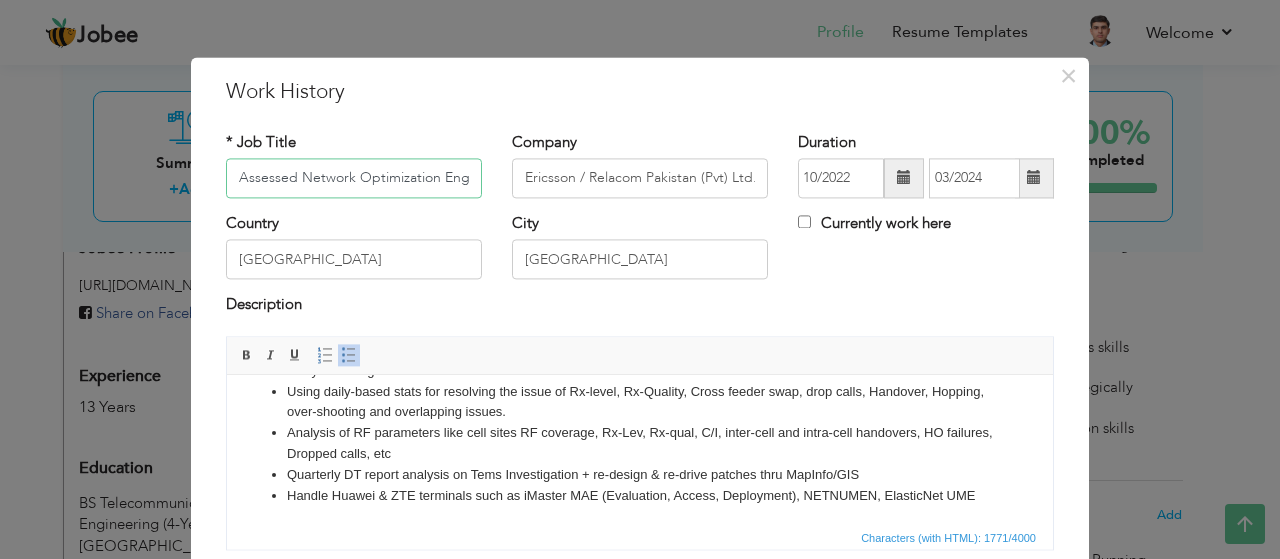 scroll, scrollTop: 264, scrollLeft: 0, axis: vertical 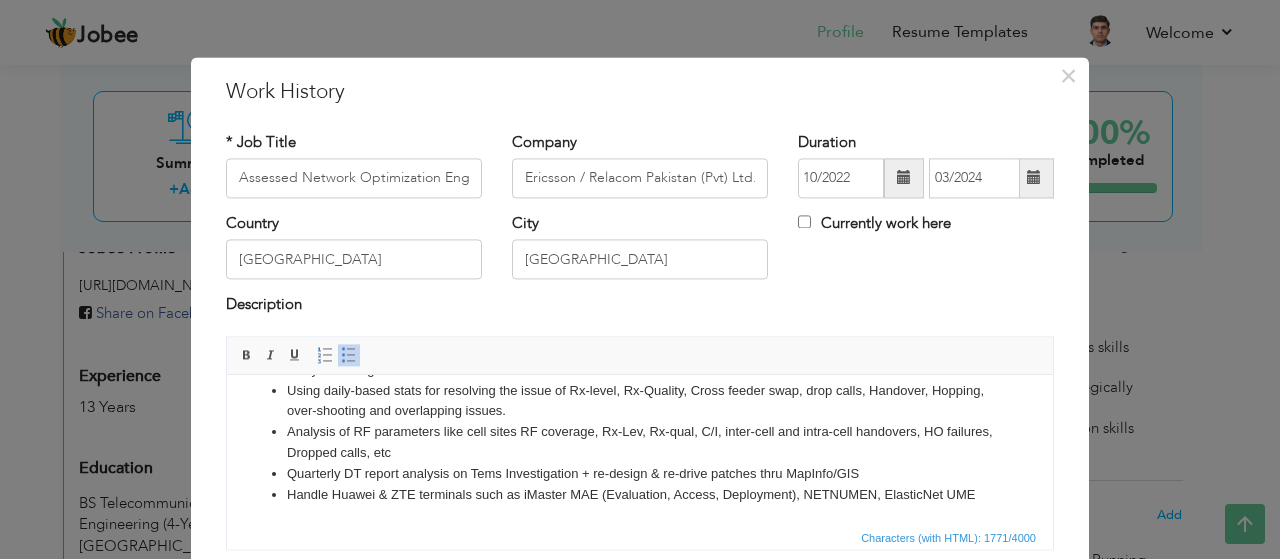 click on "Handle Huawei & ZTE terminals such as iMaster MAE (Evaluation, Access, Deployment), NETNUMEN, ElasticNet UME" at bounding box center [640, 495] 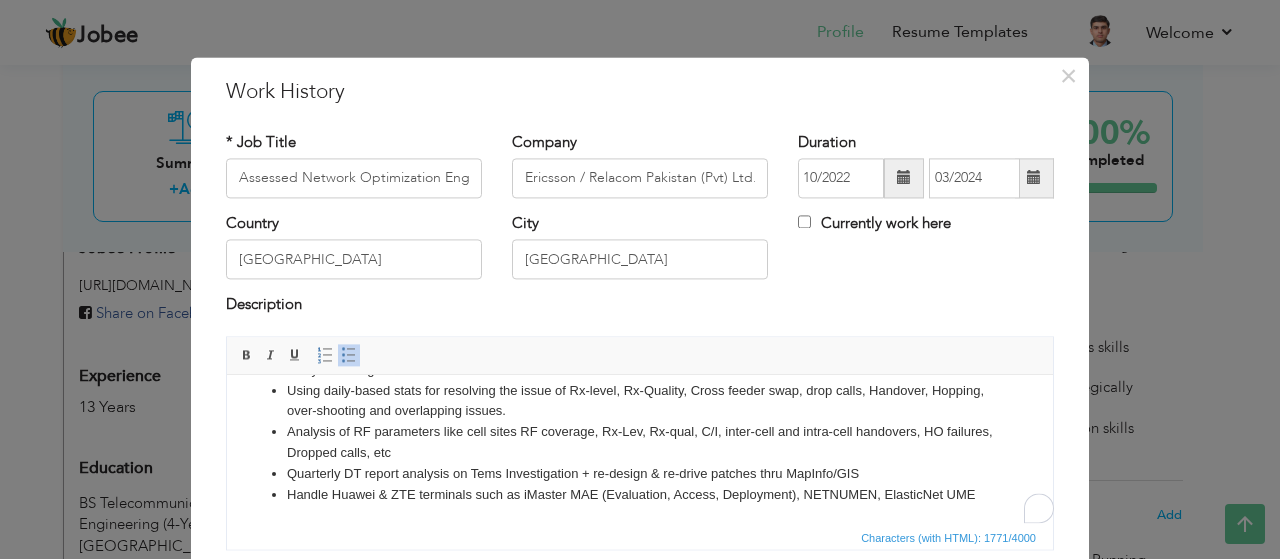 scroll, scrollTop: 264, scrollLeft: 0, axis: vertical 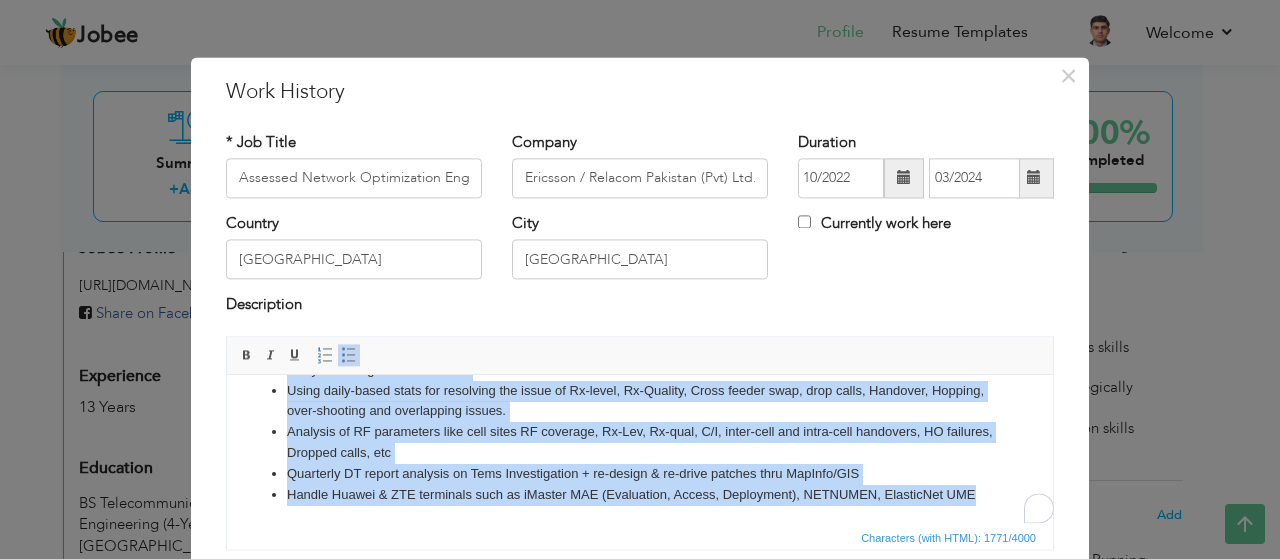 copy on "Lorem ipsumdolorsi amet CON, adipi elits & doeius temporinc utlab etdol ma aliquaenimad. Minimven quisnostr exerc ul laboris nisi al exeac consequ, duisaute irurein, repre voluptatev essecil & fugia nullapa ex sint. Occaec cupidatat nonpr su Culp quioff deserun moll an idest laboru, perspici undeom & IS NA errorv. Accusantiumd laud tot R&A,  Eaqueipsaqua, ABI Inventor, VER, Quasi 1 ARC Beat, Vitae 6 Dictae Nemo, EN & Ipsa Quiav Aspernat autoditfug con magni dolo eosr seq nesciuntne por quisquamdol ad num eiusmod tem inciduntm qua etiam & minuss nobis elige optiocum nihilim, Quoplaceat facer possimusas repel te a quibu offic de rerumnec SAE eve volupta rep REC Itaqu earum hictenet sap delectusreic vol maio al pe dol asperioresre minim nostrumexerc ul corp suscipitlab al commodi con quidmaxim mollitia molest HAR Quidemrer facilisexpedita dis Namliber Temporecu so nobise optiocu nihilim minusqu ma placeatf poss omn loremi dolorsitame, consectetur adipisc eli sed doei temporin utl etdolor magnaali eni ad-minim..." 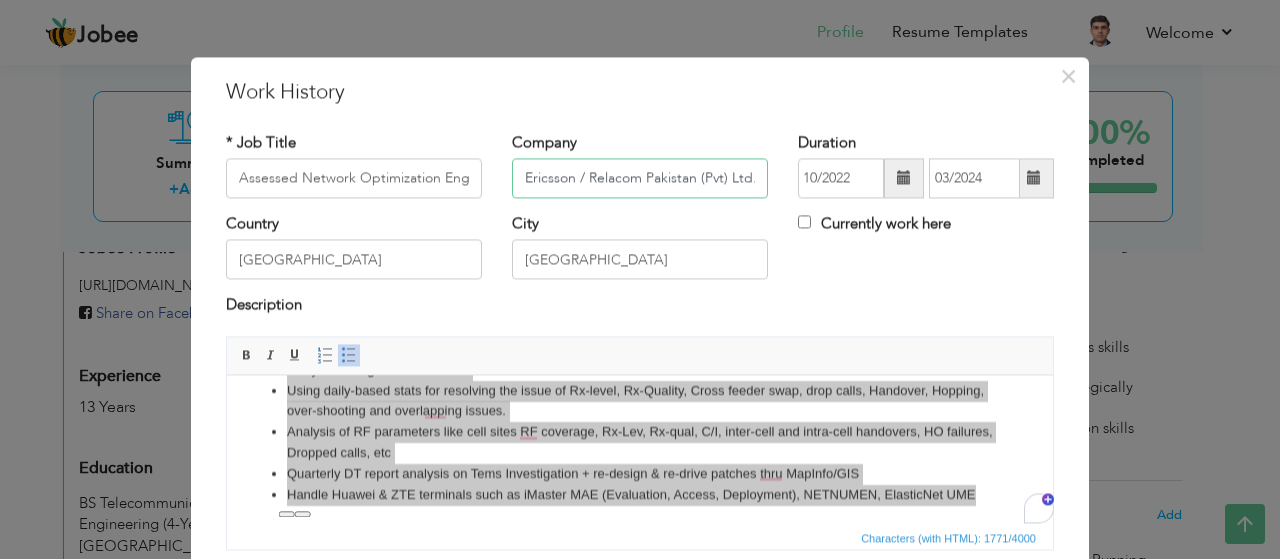 drag, startPoint x: 583, startPoint y: 179, endPoint x: 896, endPoint y: 179, distance: 313 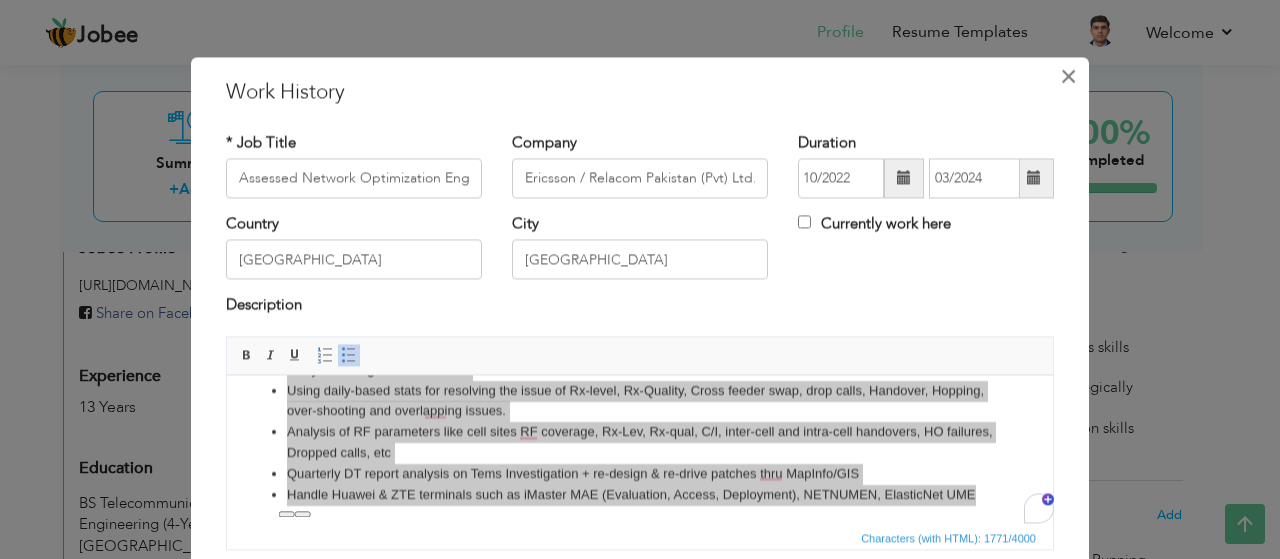click on "×" at bounding box center [1068, 76] 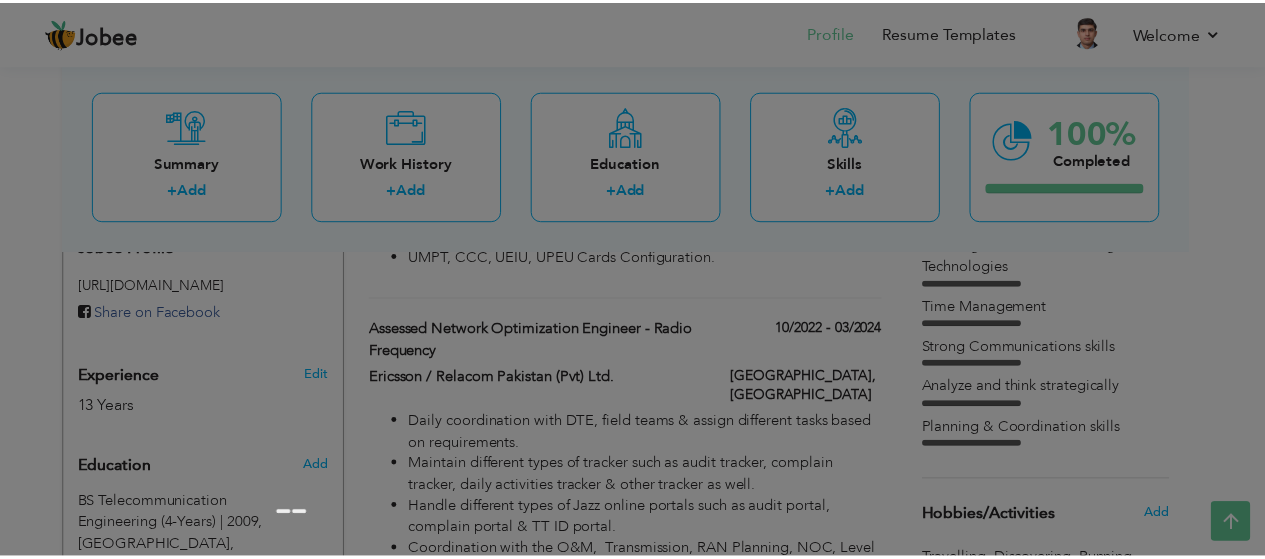 scroll, scrollTop: 0, scrollLeft: 0, axis: both 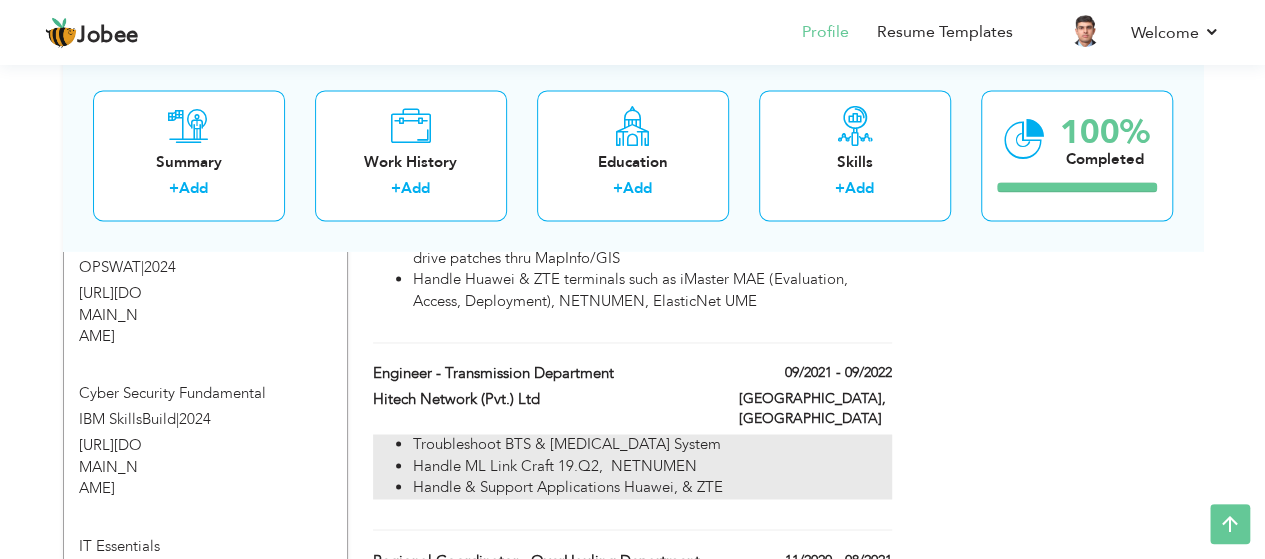 click on "Handle ML Link Craft 19.Q2,  NETNUMEN" at bounding box center (652, 466) 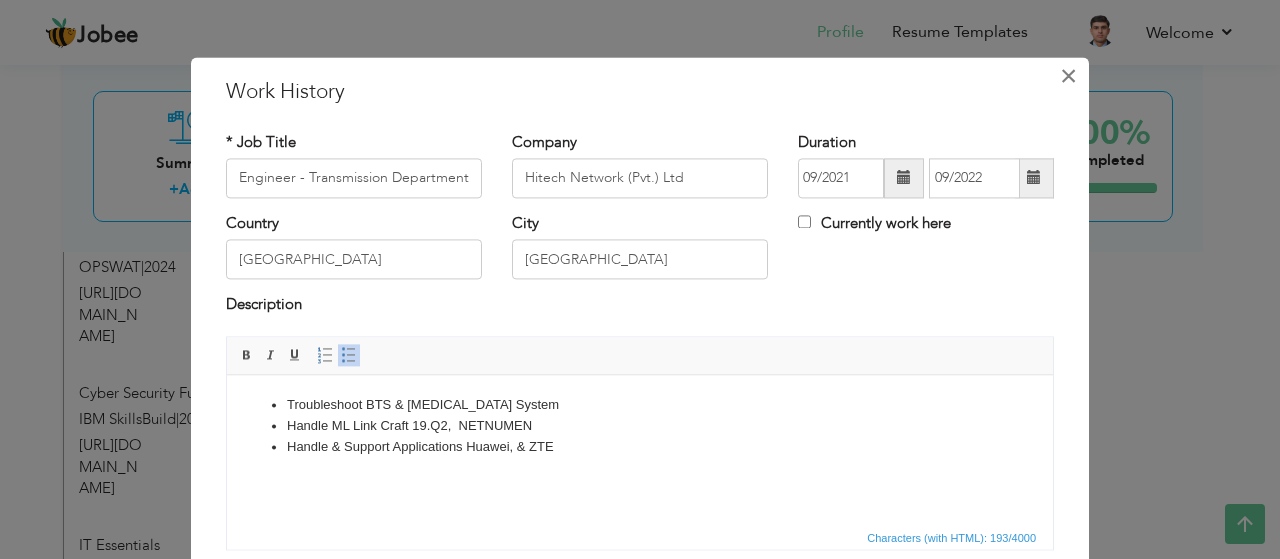 click on "×" at bounding box center [1068, 76] 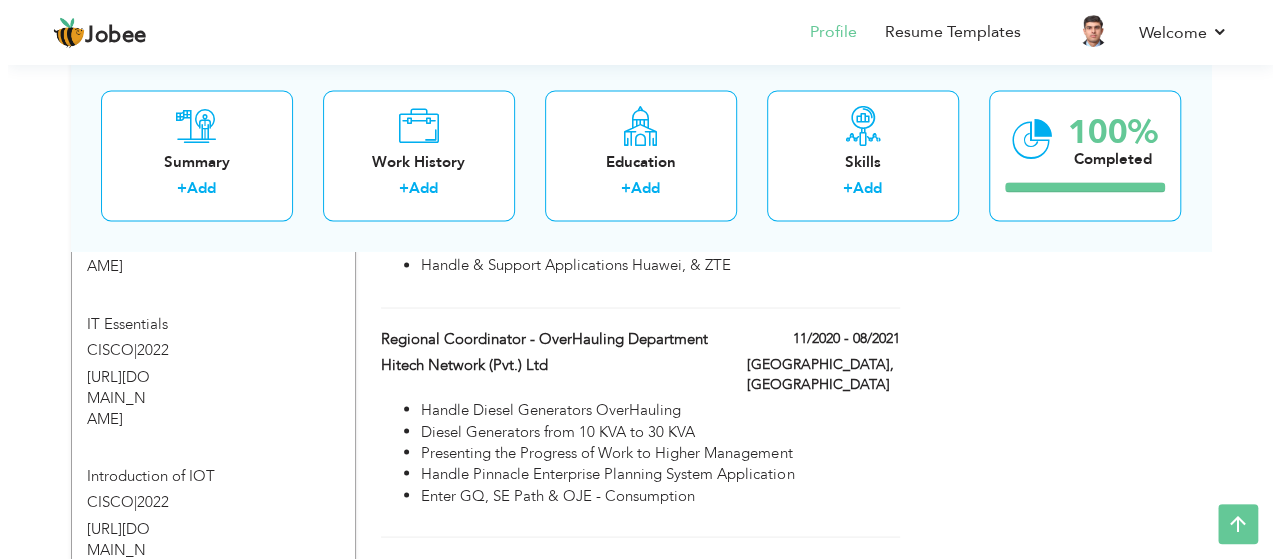scroll, scrollTop: 1500, scrollLeft: 0, axis: vertical 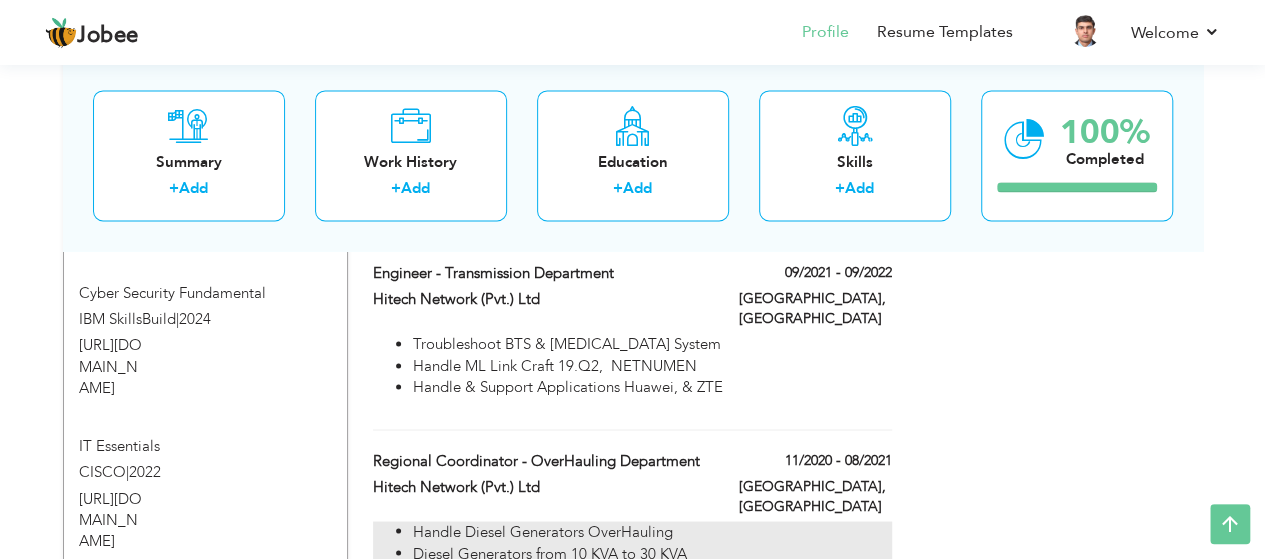 click on "Handle Pinnacle Enterprise Planning System Application" at bounding box center [652, 595] 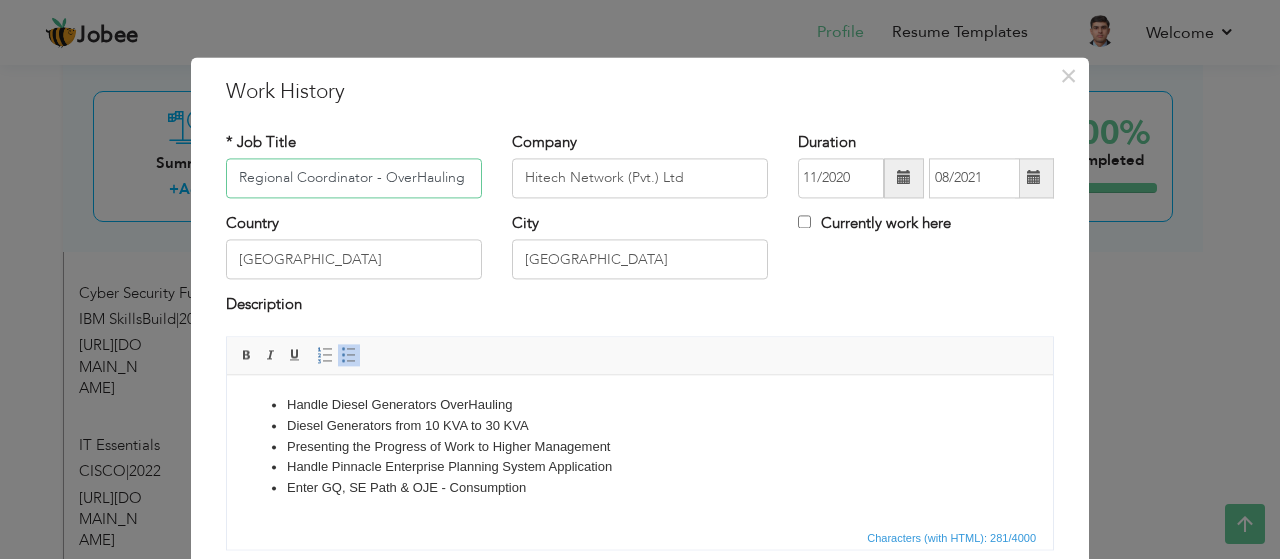 scroll, scrollTop: 0, scrollLeft: 73, axis: horizontal 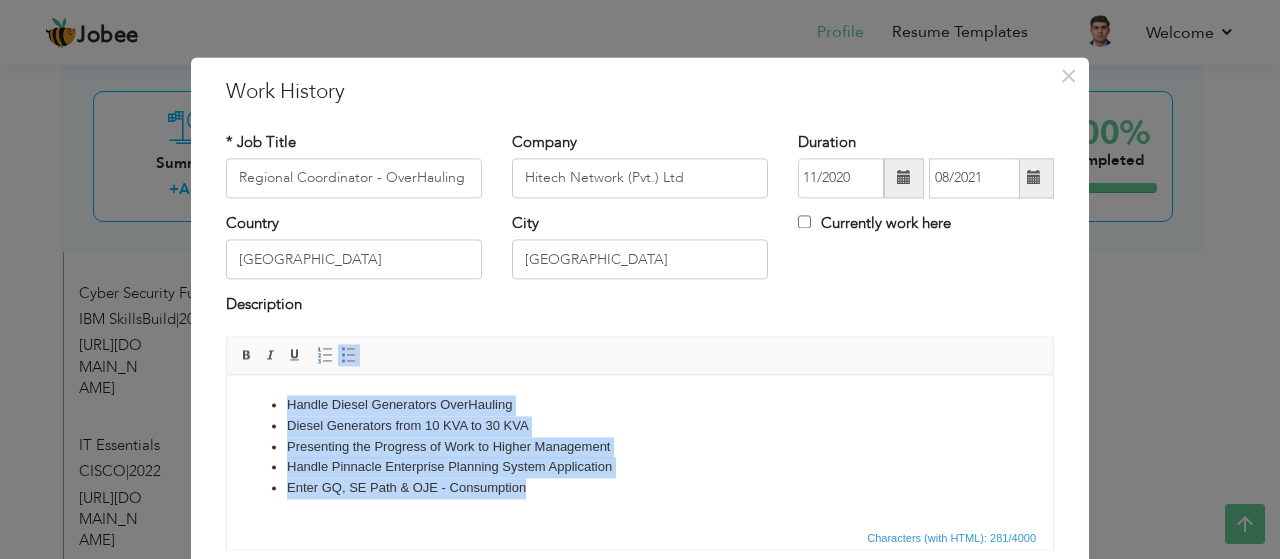 drag, startPoint x: 519, startPoint y: 486, endPoint x: 77, endPoint y: 330, distance: 468.72168 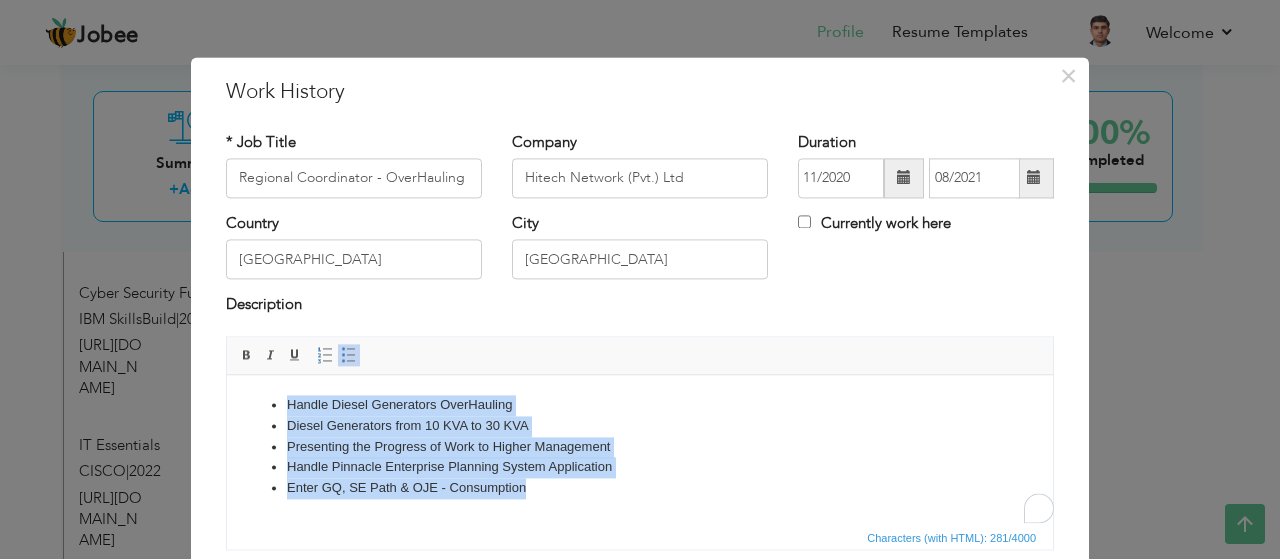 copy on "Handle Diesel Generators OverHauling Diesel Generators from 10 KVA to 30 KVA Presenting the Progress of Work to Higher Management Handle Pinnacle Enterprise Planning System Application Enter GQ, SE Path & OJE - Consumption" 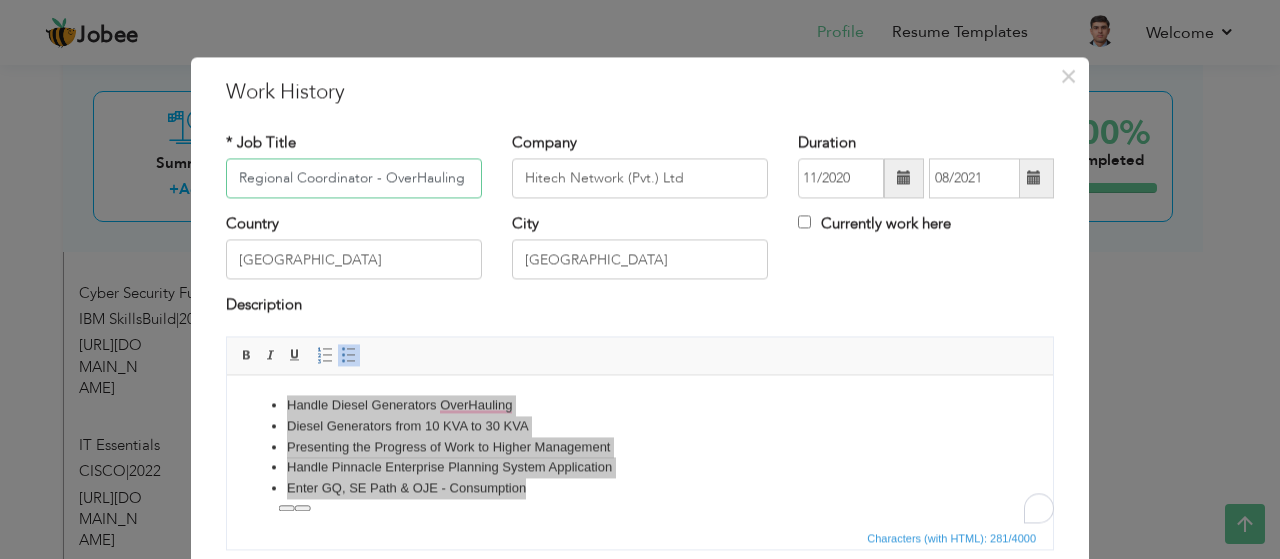 scroll, scrollTop: 0, scrollLeft: 73, axis: horizontal 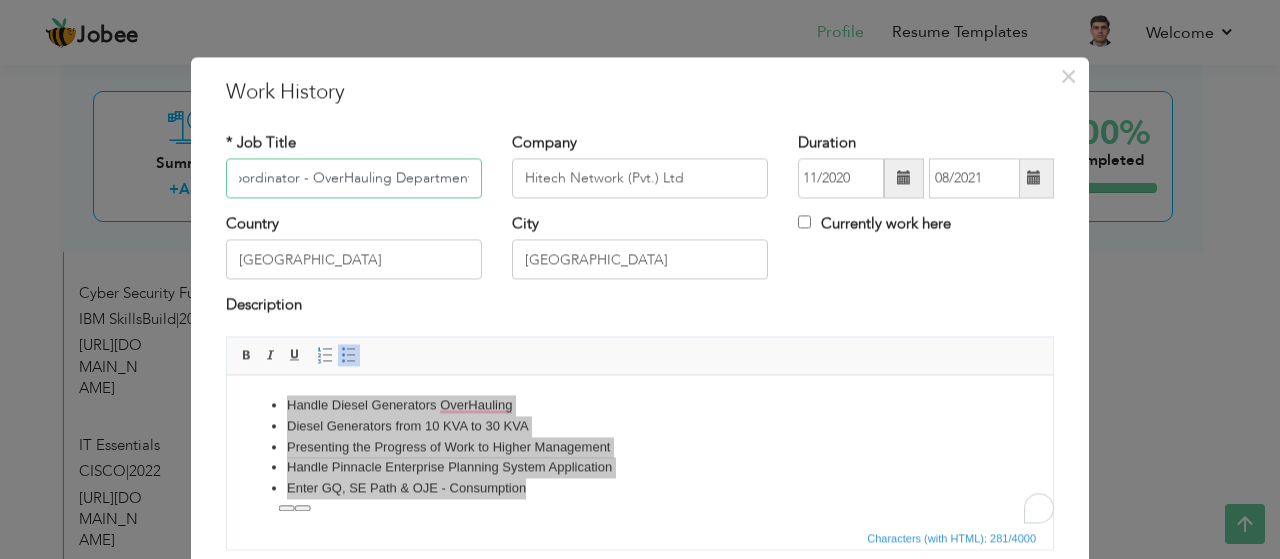drag, startPoint x: 224, startPoint y: 173, endPoint x: 740, endPoint y: 193, distance: 516.38745 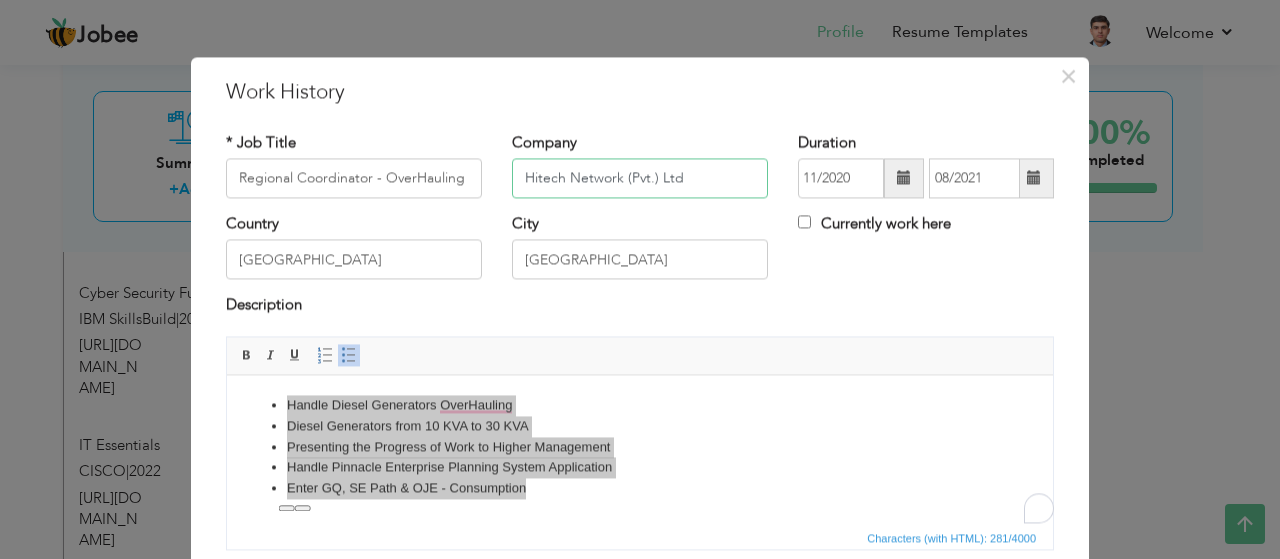 drag, startPoint x: 696, startPoint y: 181, endPoint x: 401, endPoint y: 216, distance: 297.06903 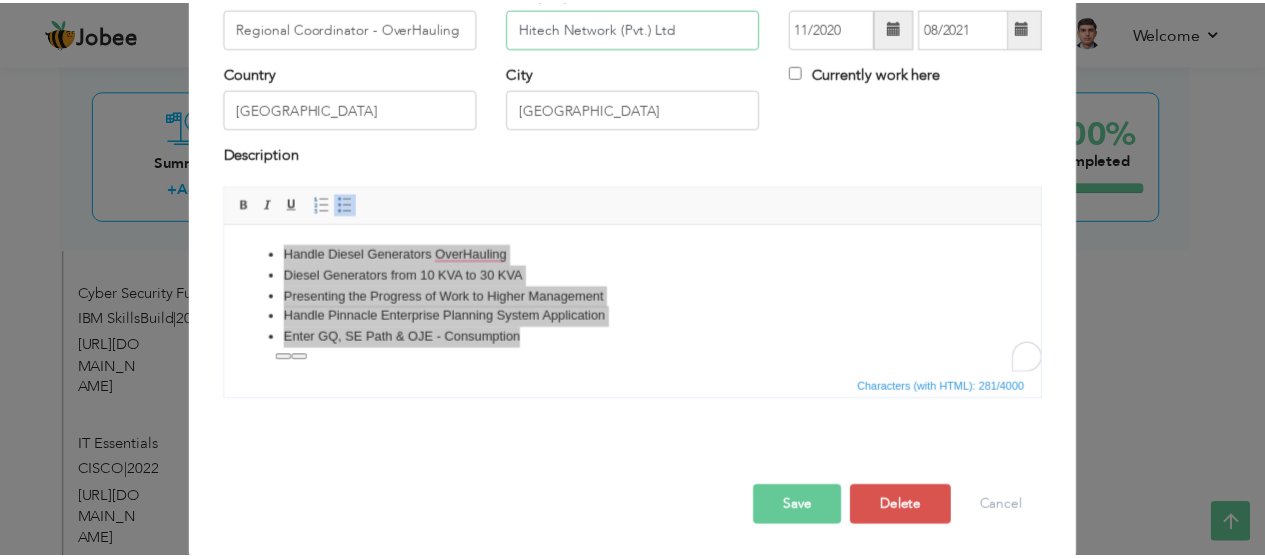 scroll, scrollTop: 0, scrollLeft: 0, axis: both 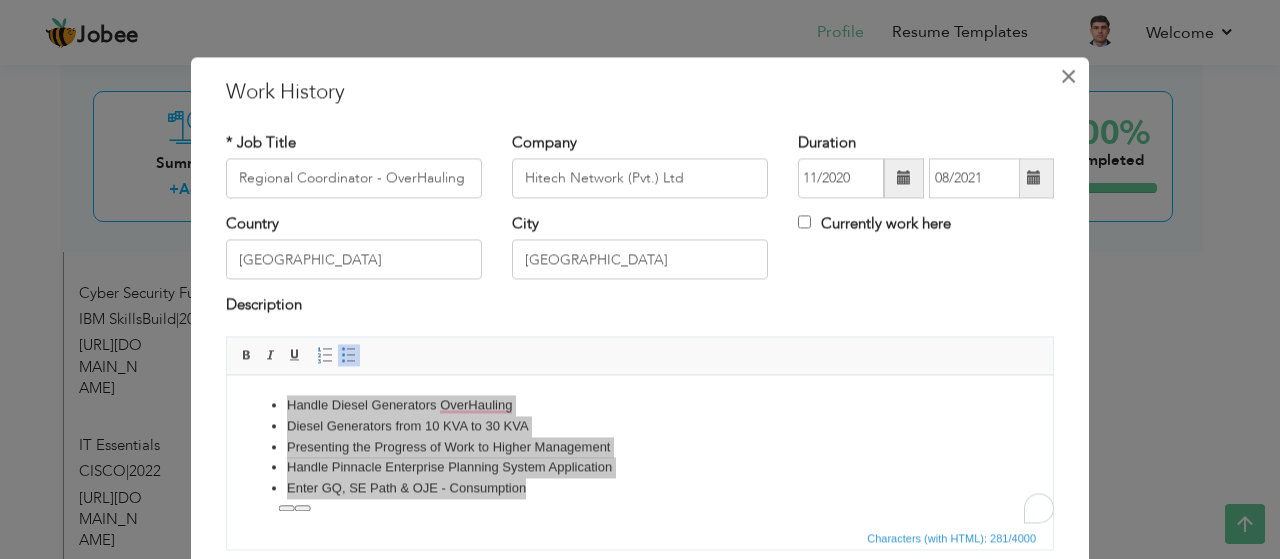 click on "×" at bounding box center (1068, 76) 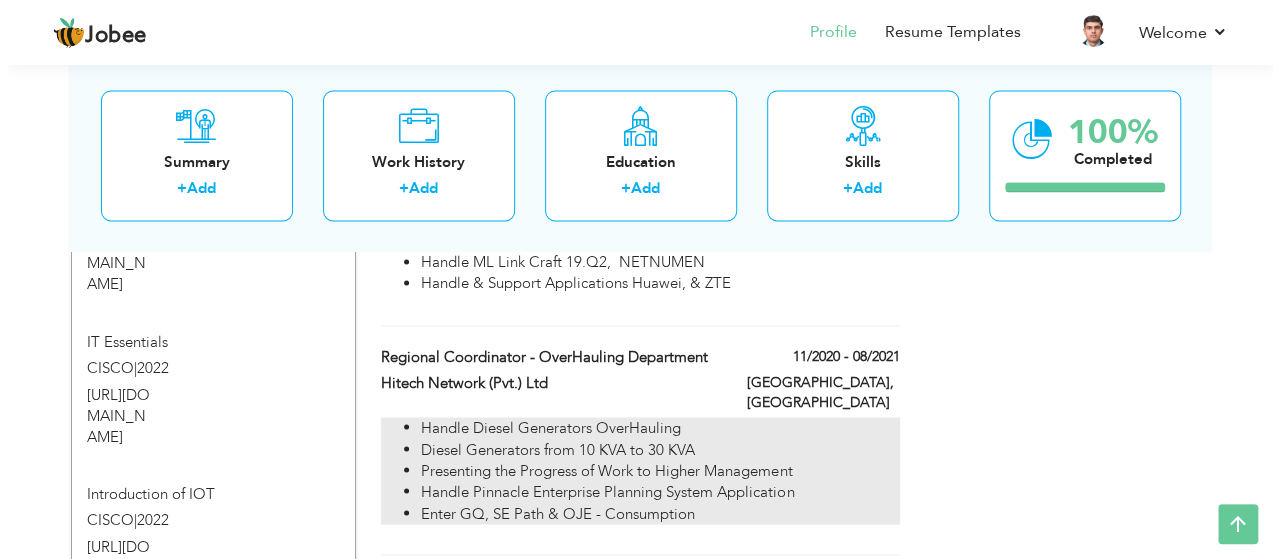 scroll, scrollTop: 1700, scrollLeft: 0, axis: vertical 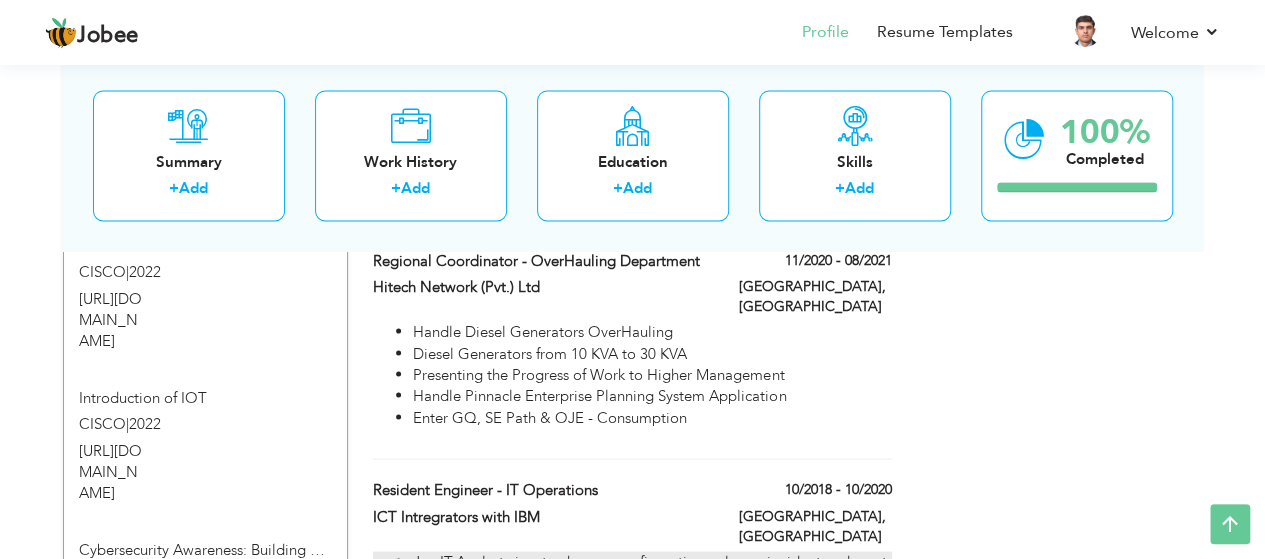 click on "Integrated service, asset and configuration management" at bounding box center [652, 604] 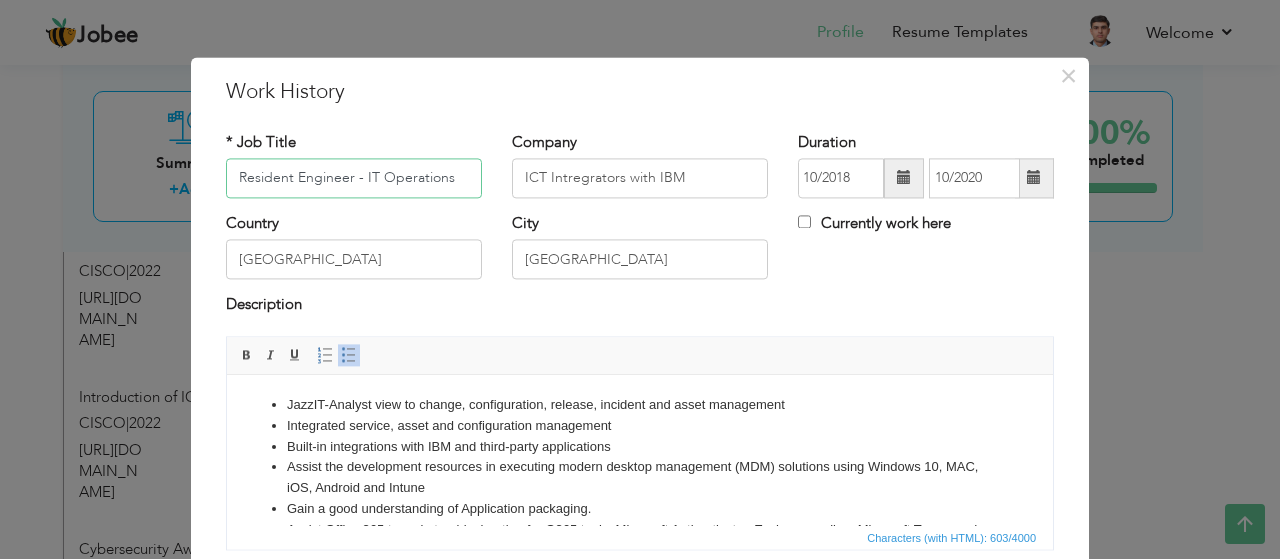 drag, startPoint x: 458, startPoint y: 176, endPoint x: 61, endPoint y: 175, distance: 397.00125 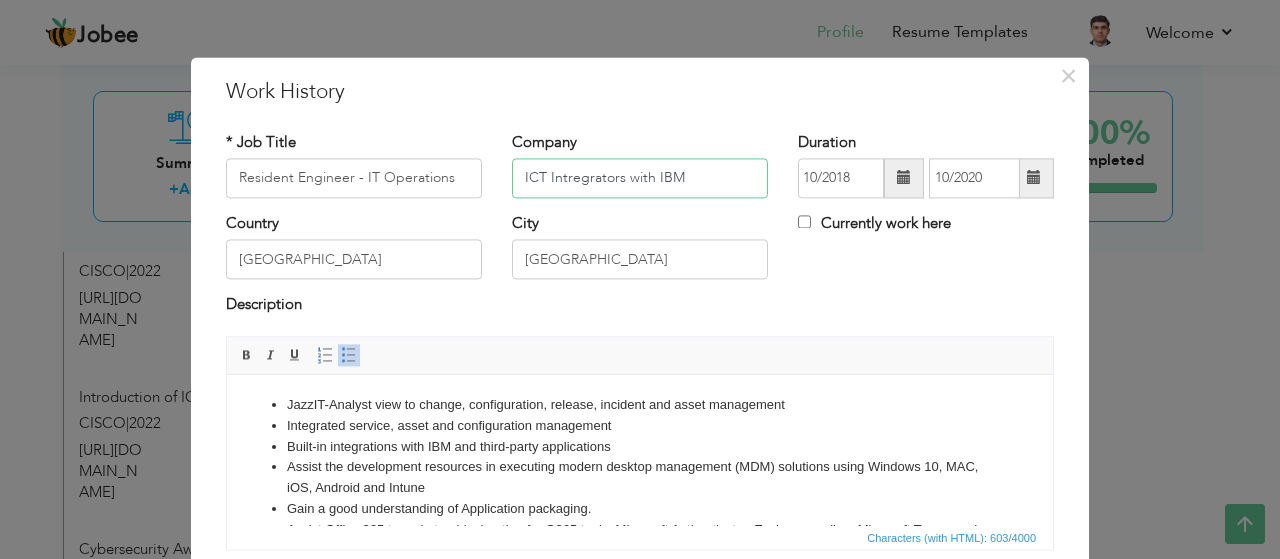 drag, startPoint x: 712, startPoint y: 167, endPoint x: 410, endPoint y: 149, distance: 302.53595 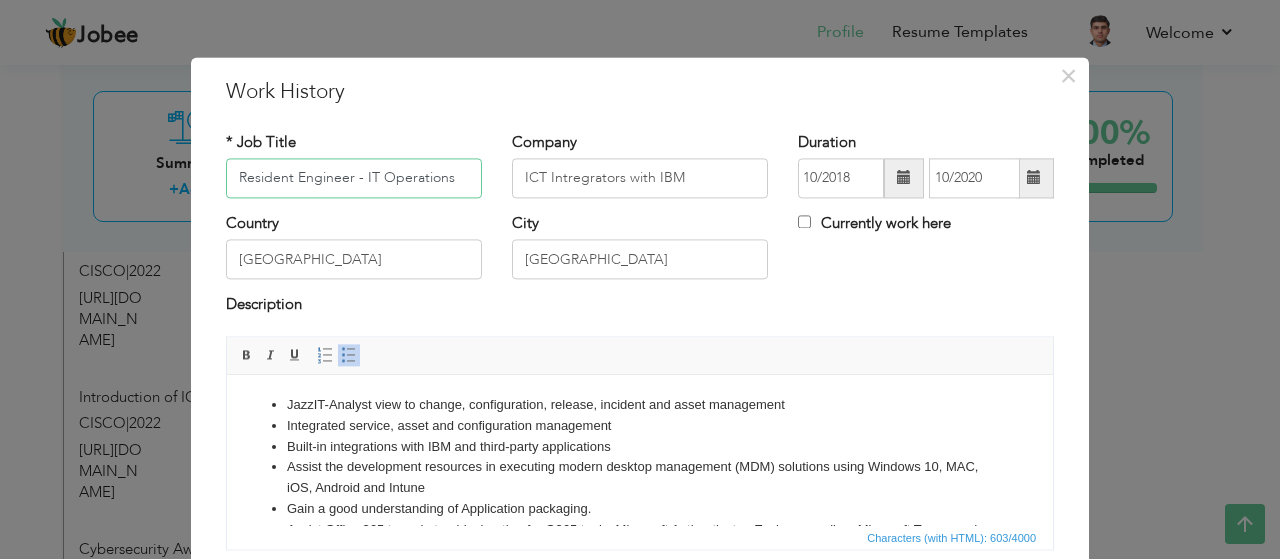 drag, startPoint x: 448, startPoint y: 174, endPoint x: 74, endPoint y: 161, distance: 374.22586 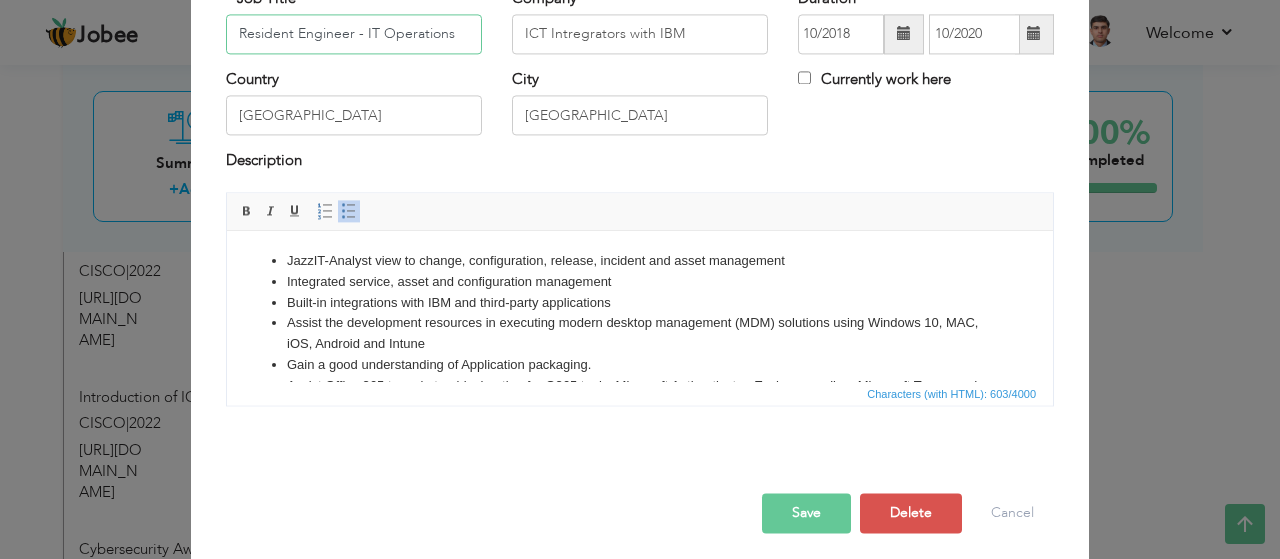scroll, scrollTop: 151, scrollLeft: 0, axis: vertical 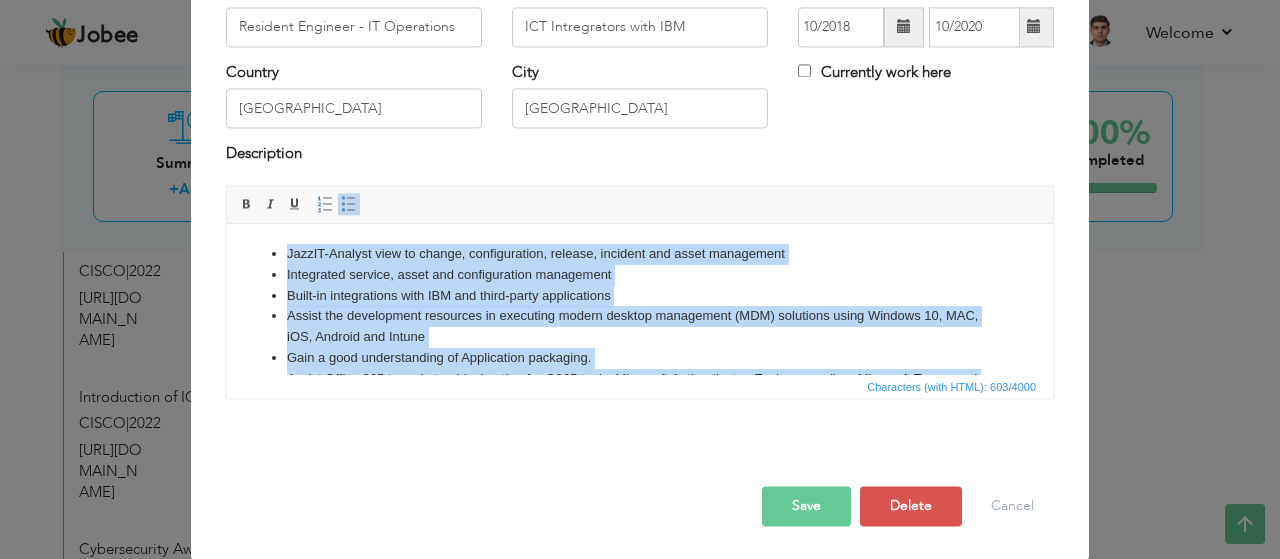 drag, startPoint x: 478, startPoint y: 342, endPoint x: 8, endPoint y: 20, distance: 569.7227 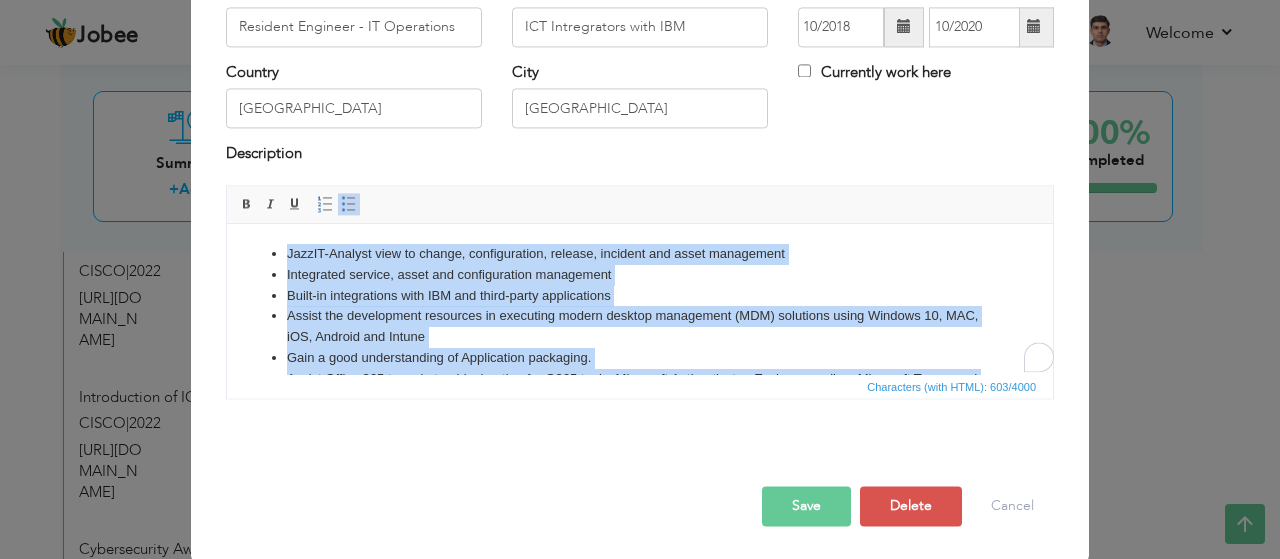 copy on "JazzIT-Analyst view to change, configuration, release, incident and asset management Integrated service, asset and configuration management Built-in integrations with IBM and third-party applications Assist the development resources in executing modern desktop management (MDM) solutions using Windows 10, MAC, iOS, Android and Intune Gain a good understanding of Application packaging. Assist Office 365 team in troubleshooting for O365 tools, Microsoft Authenticator, Exchange online, Microsoft Teams and skype for business setup/rollout." 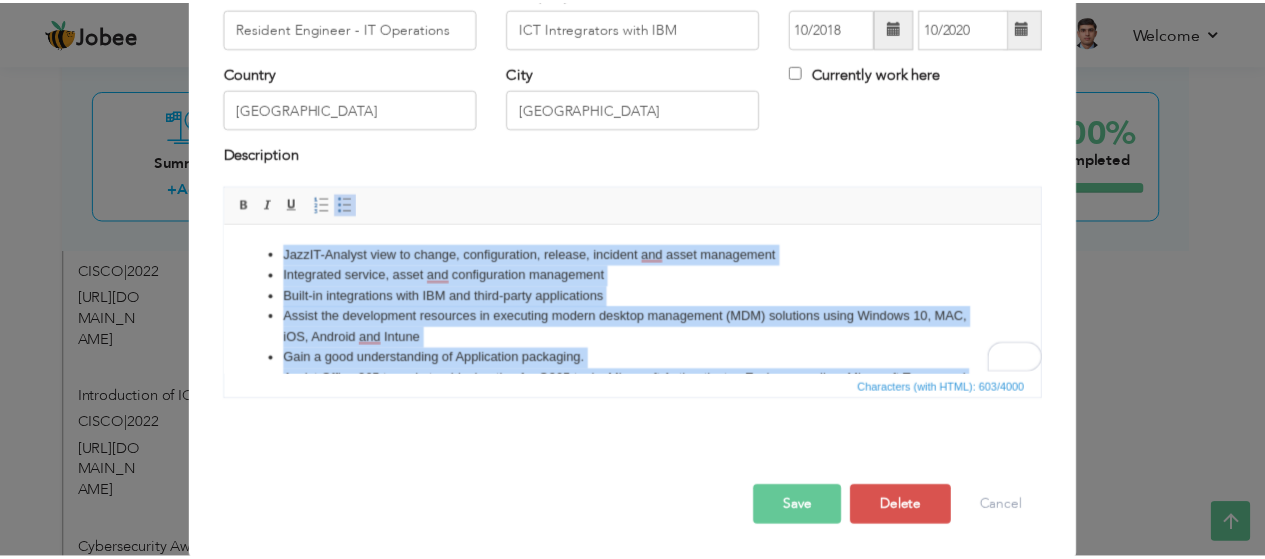 scroll, scrollTop: 0, scrollLeft: 0, axis: both 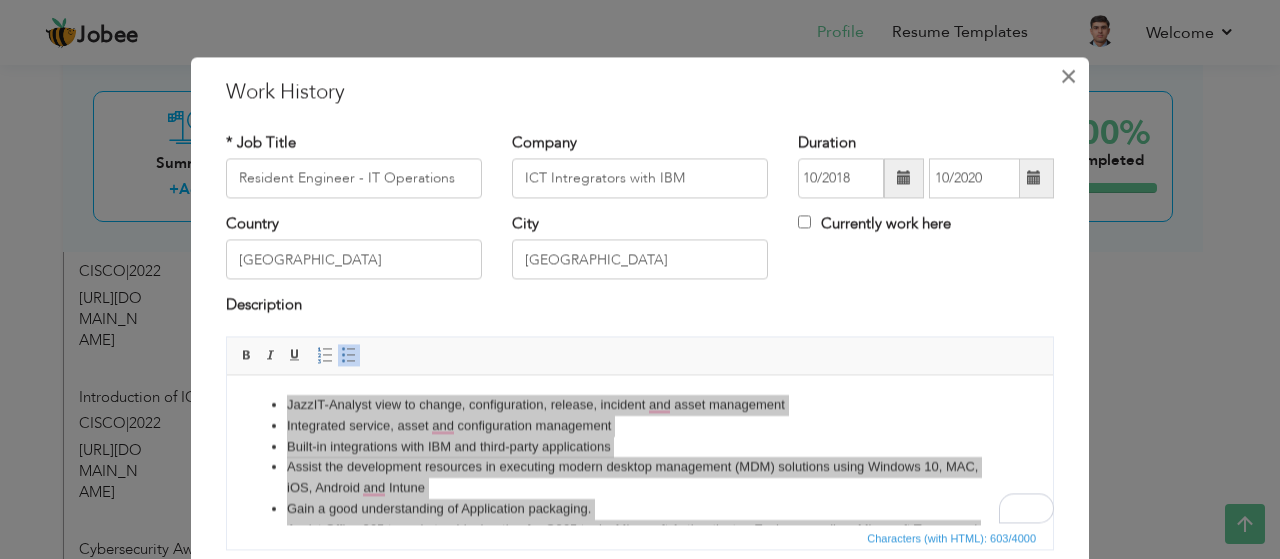 click on "×" at bounding box center [1068, 76] 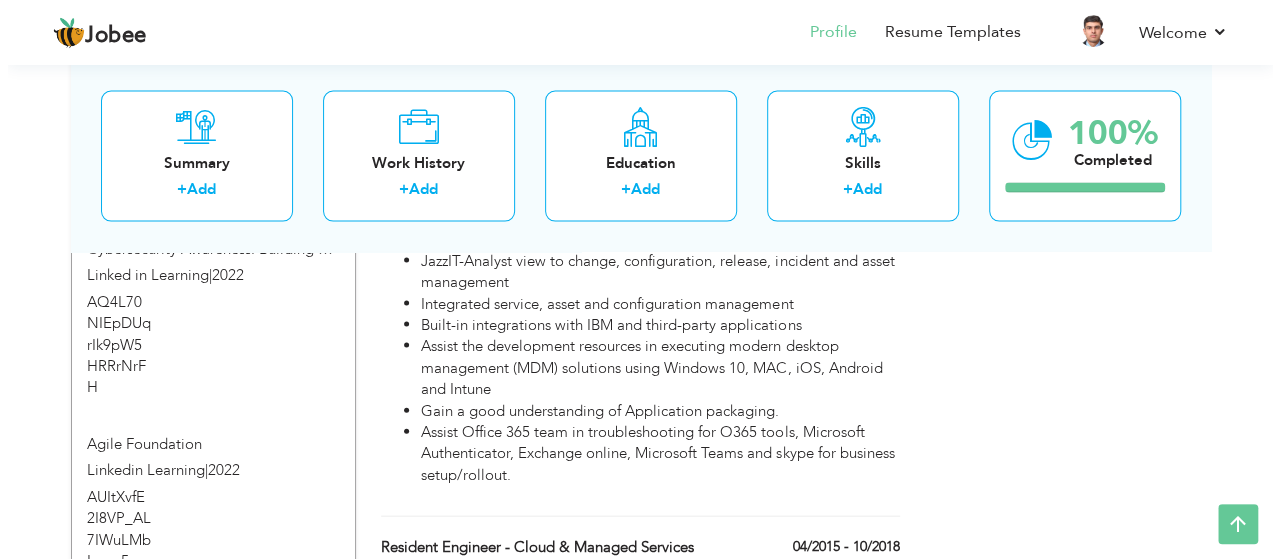 scroll, scrollTop: 2100, scrollLeft: 0, axis: vertical 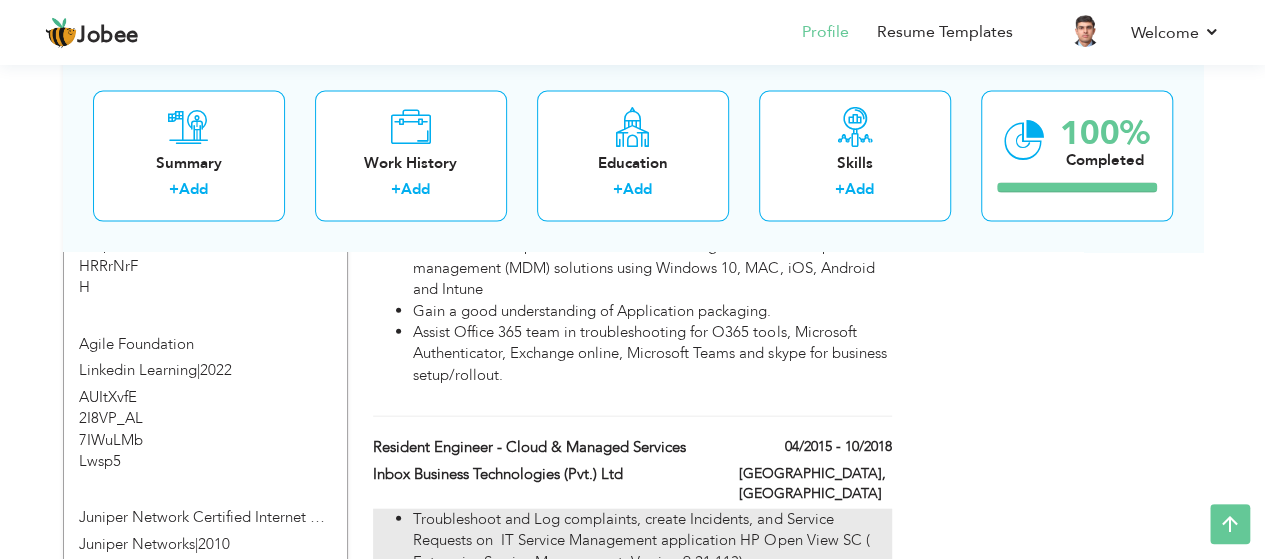 click on "Processing of requests raised by users at Mobit for new/additional upgrades/maintenance of IT assets/accessories." at bounding box center (652, 594) 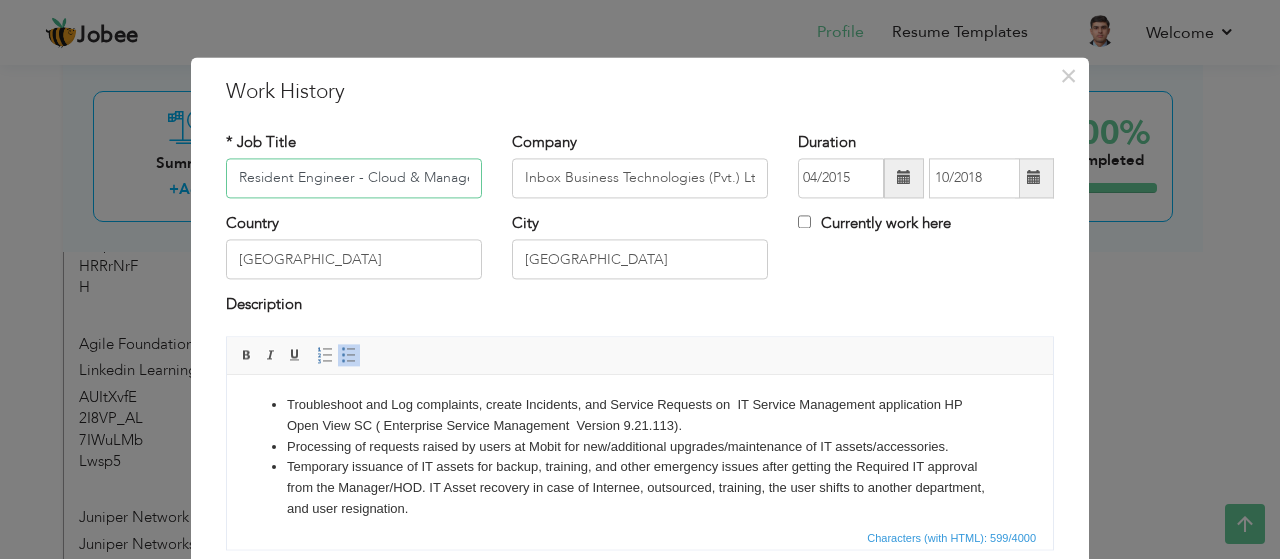 scroll, scrollTop: 0, scrollLeft: 64, axis: horizontal 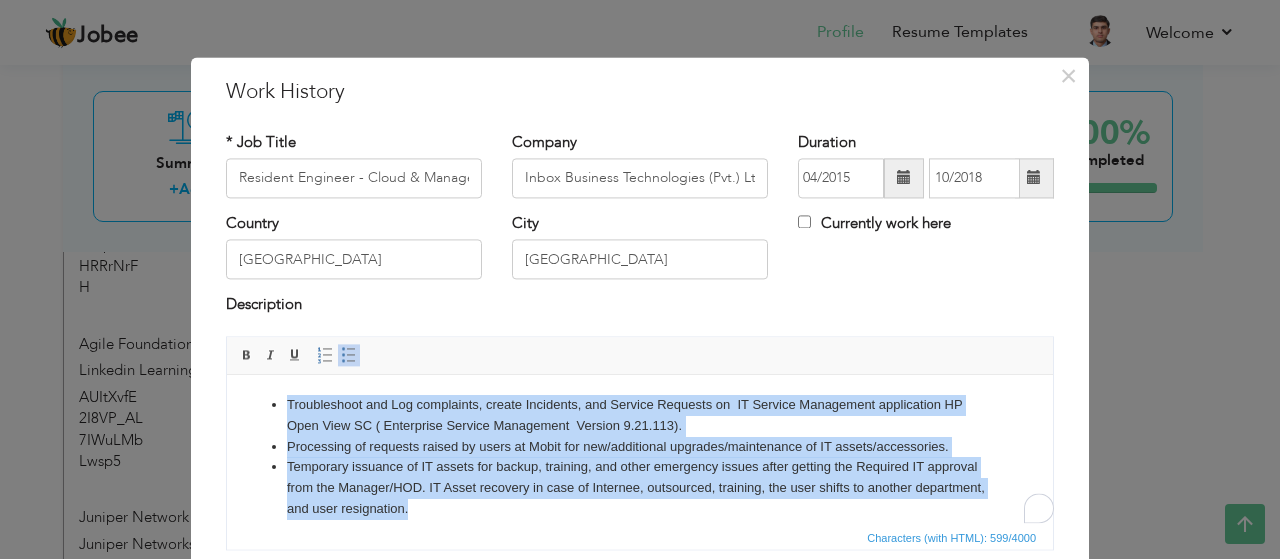 drag, startPoint x: 497, startPoint y: 497, endPoint x: 8, endPoint y: 195, distance: 574.7391 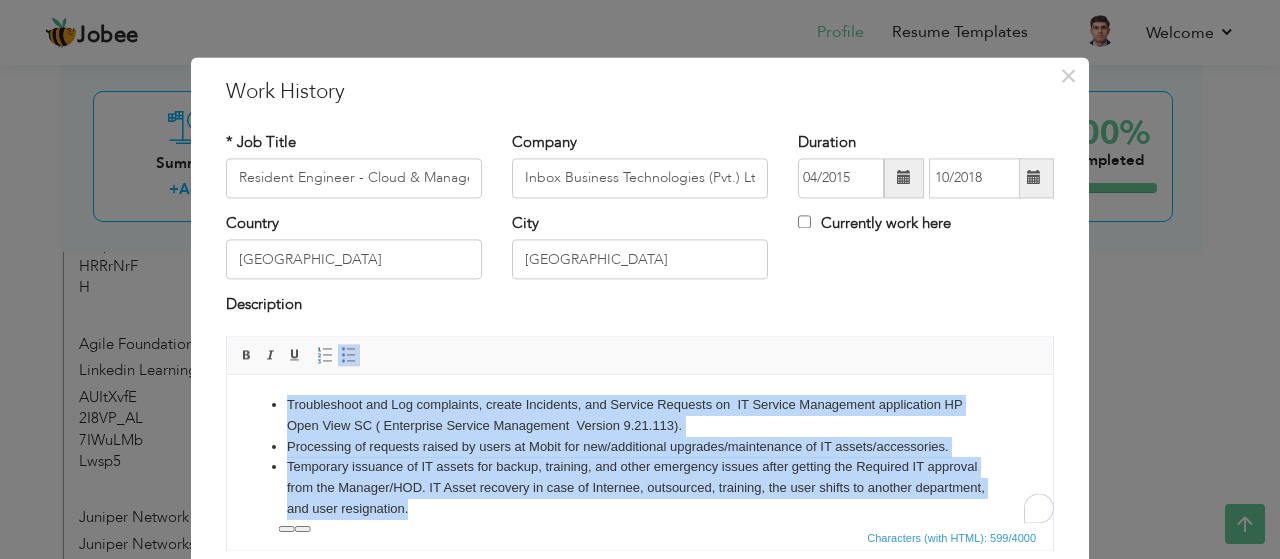 copy on "Troubleshoot and Log complaints, create Incidents, and Service Requests on  IT Service Management application HP Open View SC ( Enterprise Service Management  Version 9.21.113). Processing of requests raised by users at Mobit for new/additional upgrades/maintenance of IT assets/accessories. Temporary issuance of IT assets for backup, training, and other emergency issues after getting the Required IT approval from the Manager/HOD. IT Asset recovery in case of Internee, outsourced, training, the user shifts to another department, and user resignation." 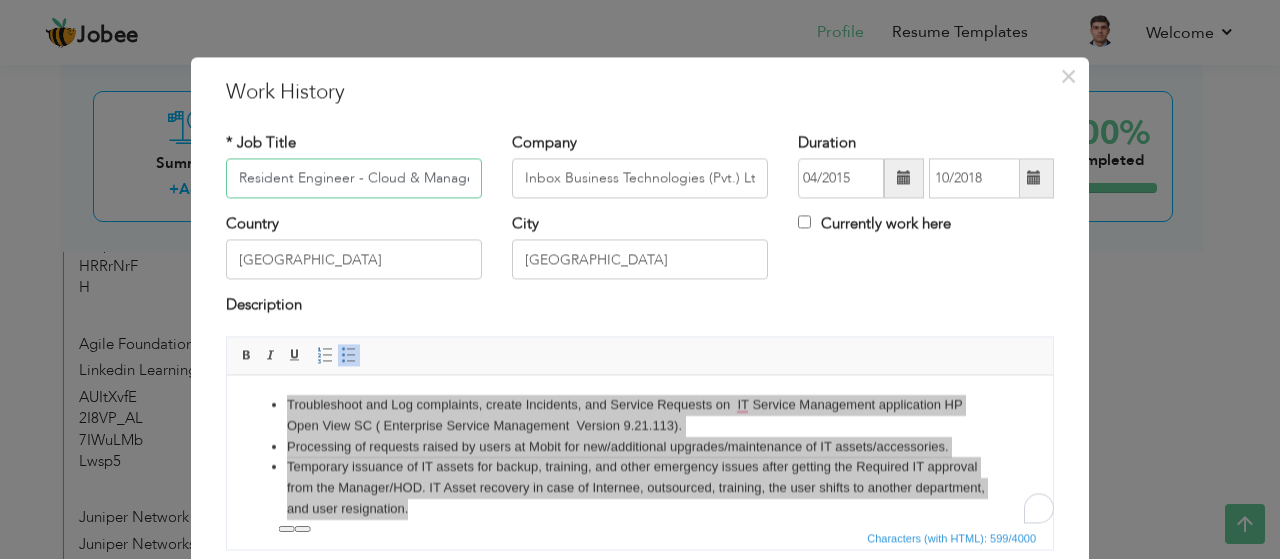 scroll, scrollTop: 0, scrollLeft: 64, axis: horizontal 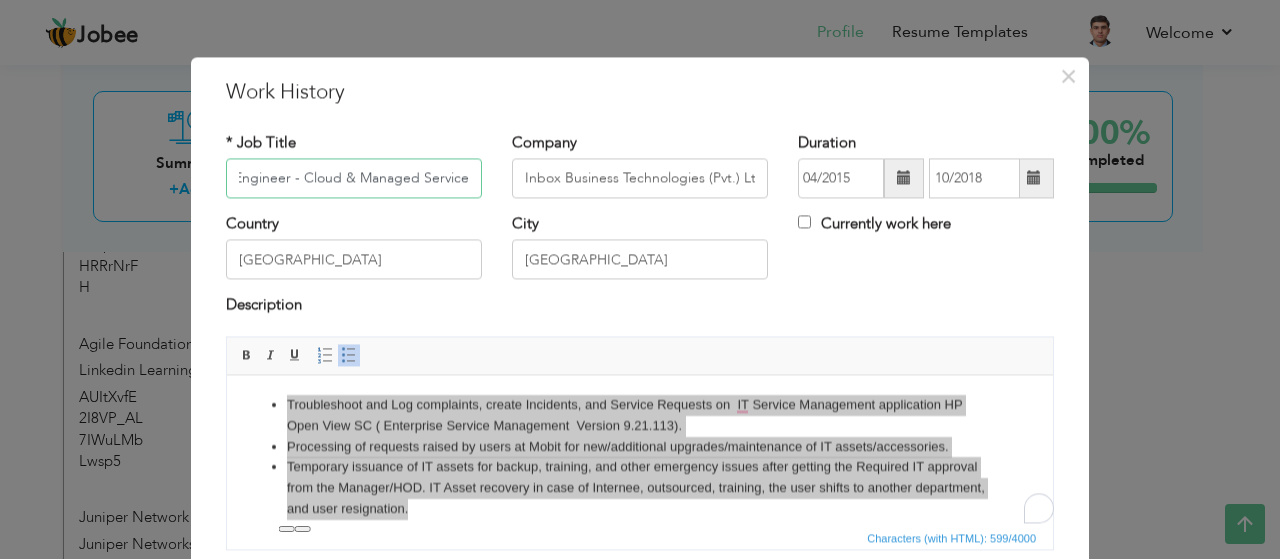 drag, startPoint x: 232, startPoint y: 176, endPoint x: 627, endPoint y: 178, distance: 395.00507 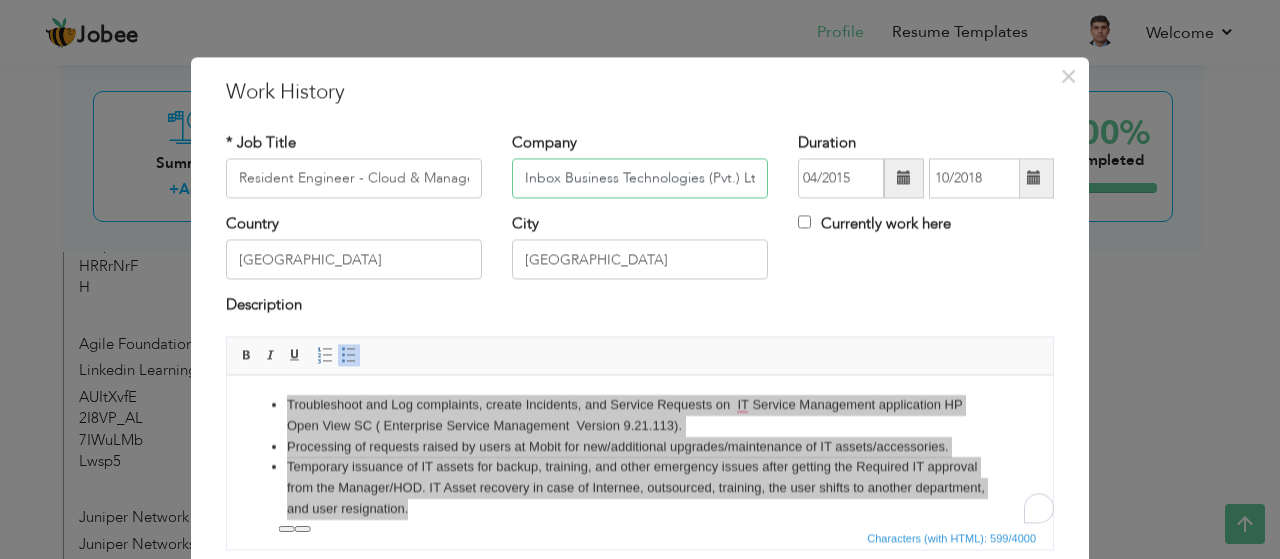 scroll, scrollTop: 0, scrollLeft: 4, axis: horizontal 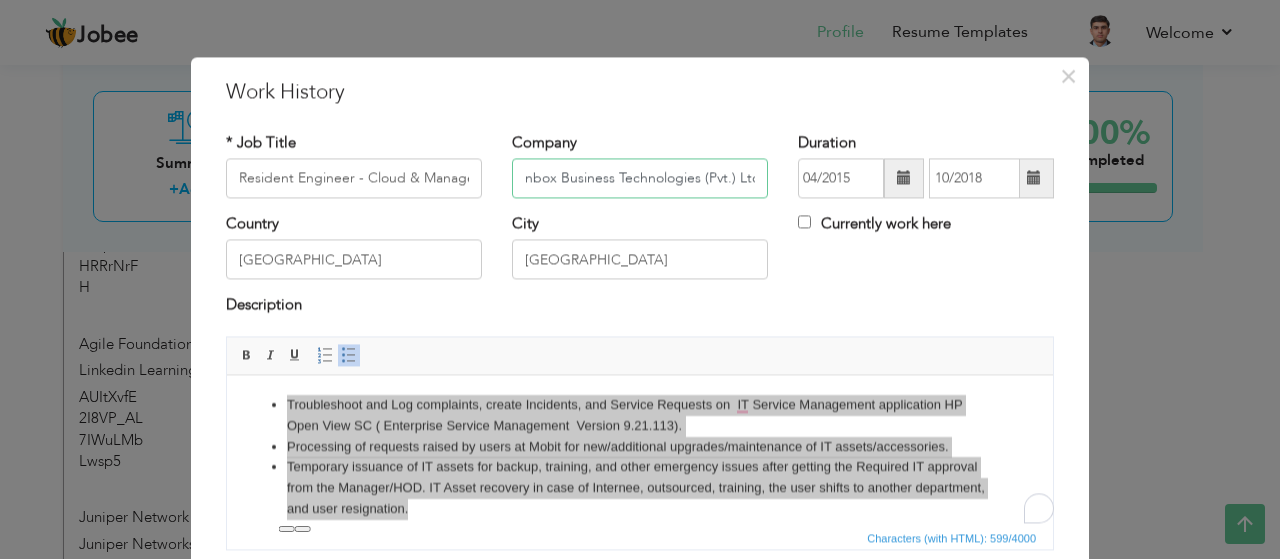 drag, startPoint x: 516, startPoint y: 171, endPoint x: 898, endPoint y: 170, distance: 382.0013 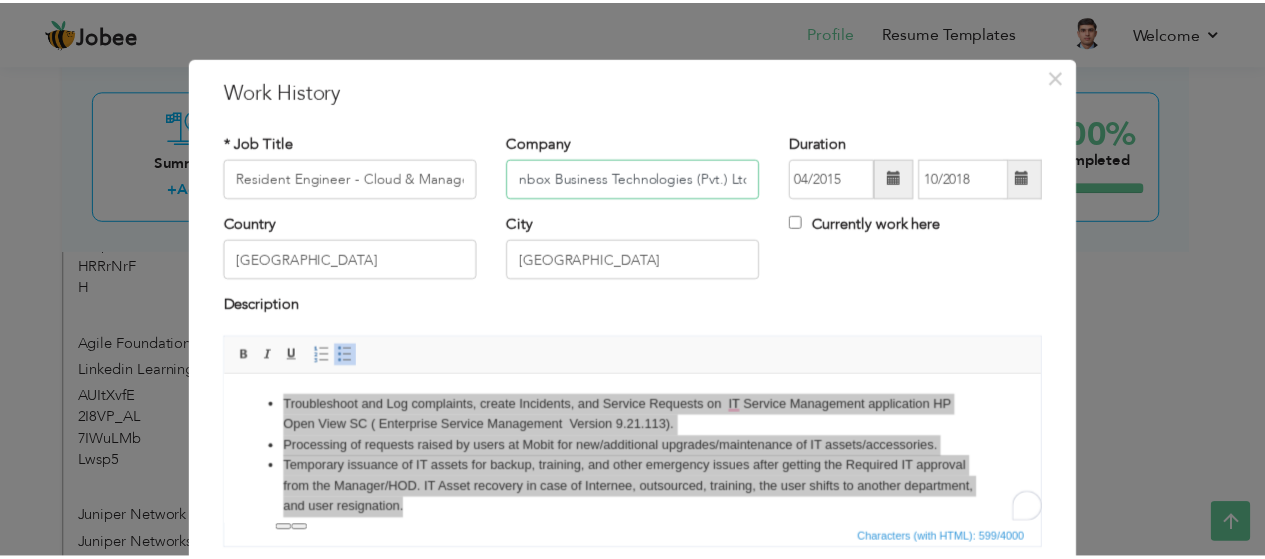 scroll, scrollTop: 0, scrollLeft: 0, axis: both 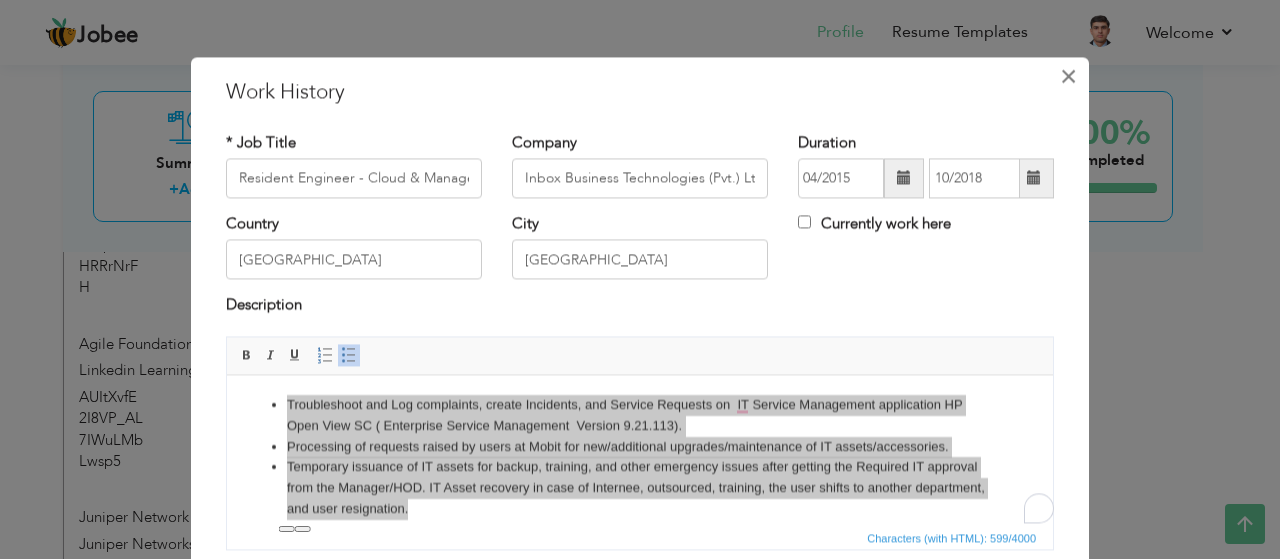 click on "×" at bounding box center [1068, 76] 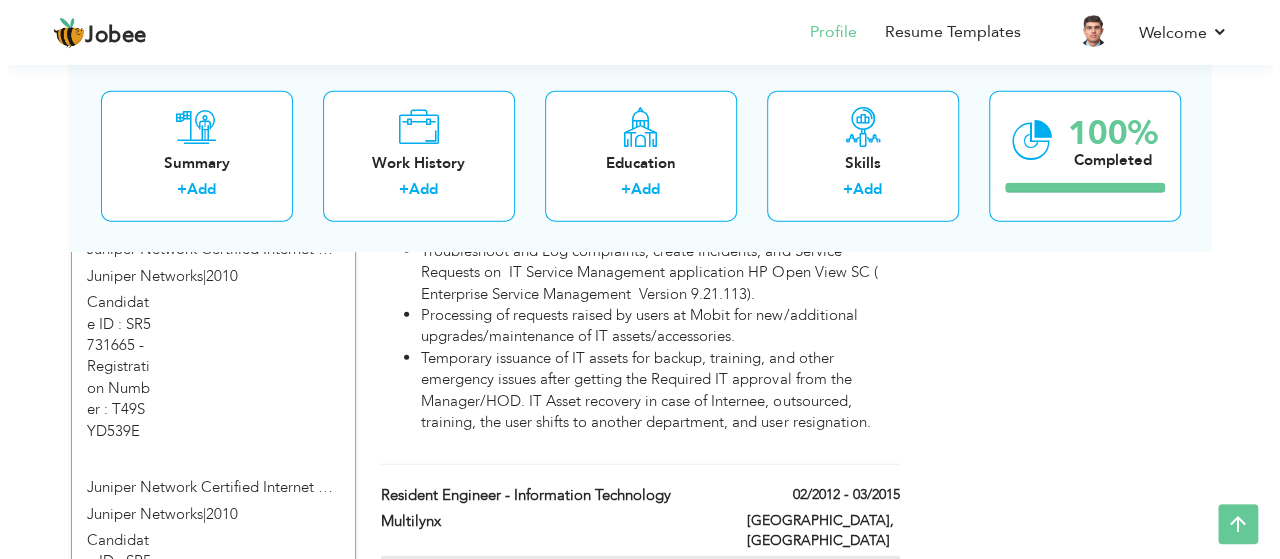 scroll, scrollTop: 2400, scrollLeft: 0, axis: vertical 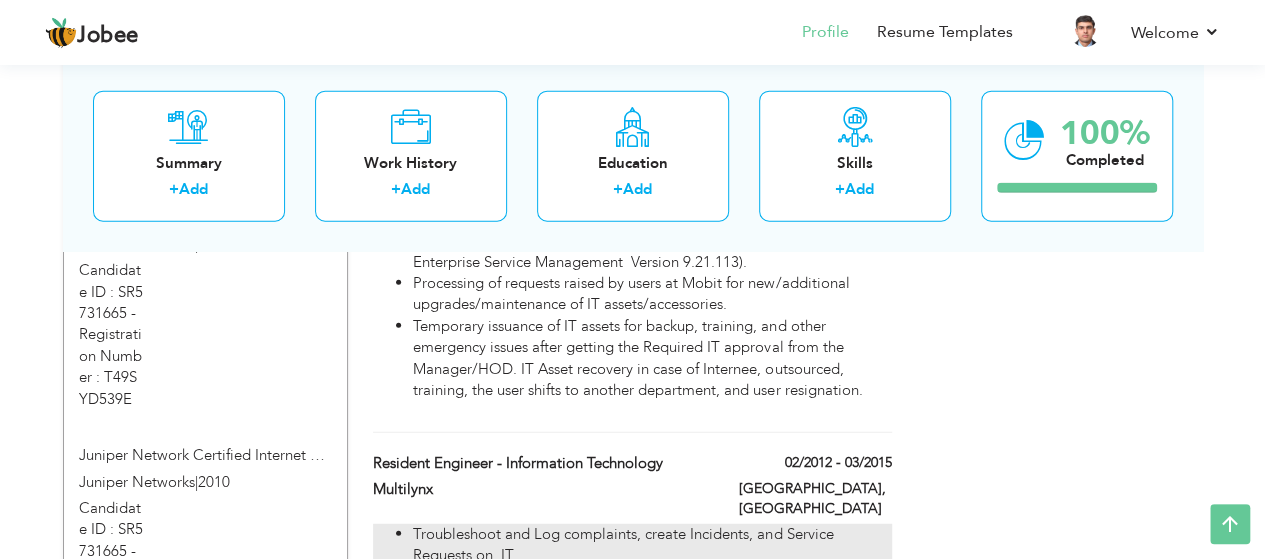click on "Trouble shooting the software and hardware including the Notebooks and desktops." at bounding box center [652, 609] 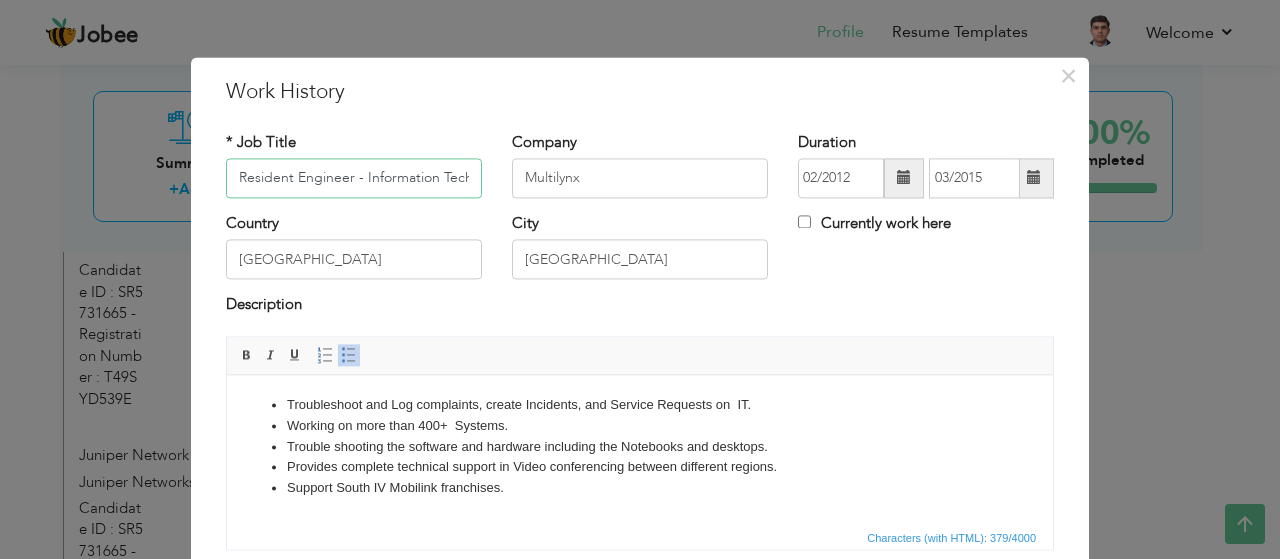 scroll, scrollTop: 0, scrollLeft: 42, axis: horizontal 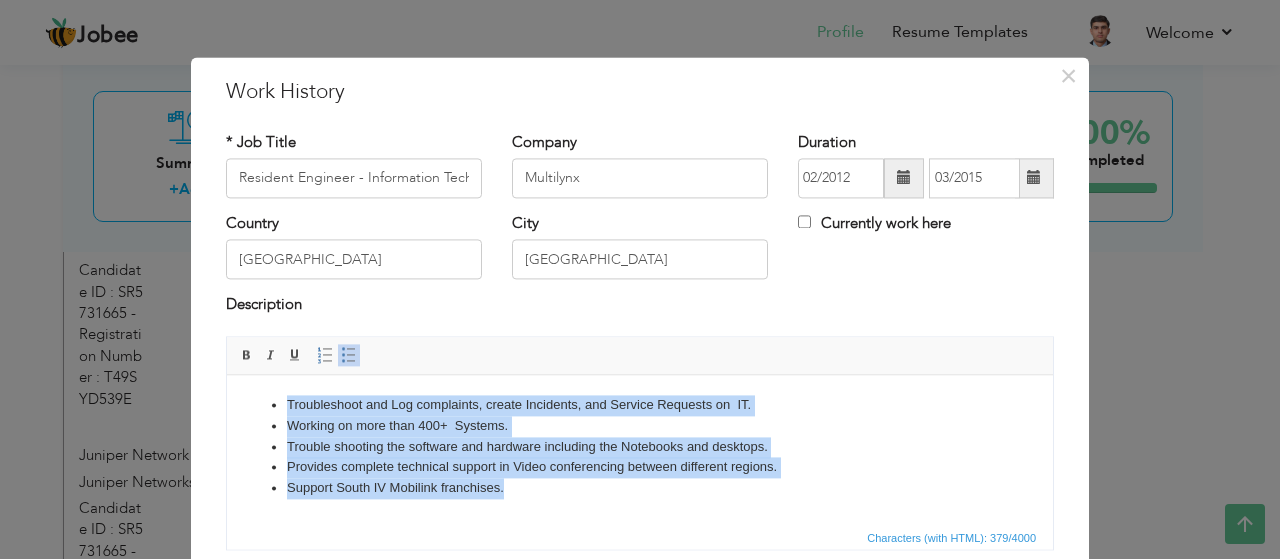 drag, startPoint x: 508, startPoint y: 490, endPoint x: 153, endPoint y: 293, distance: 405.99753 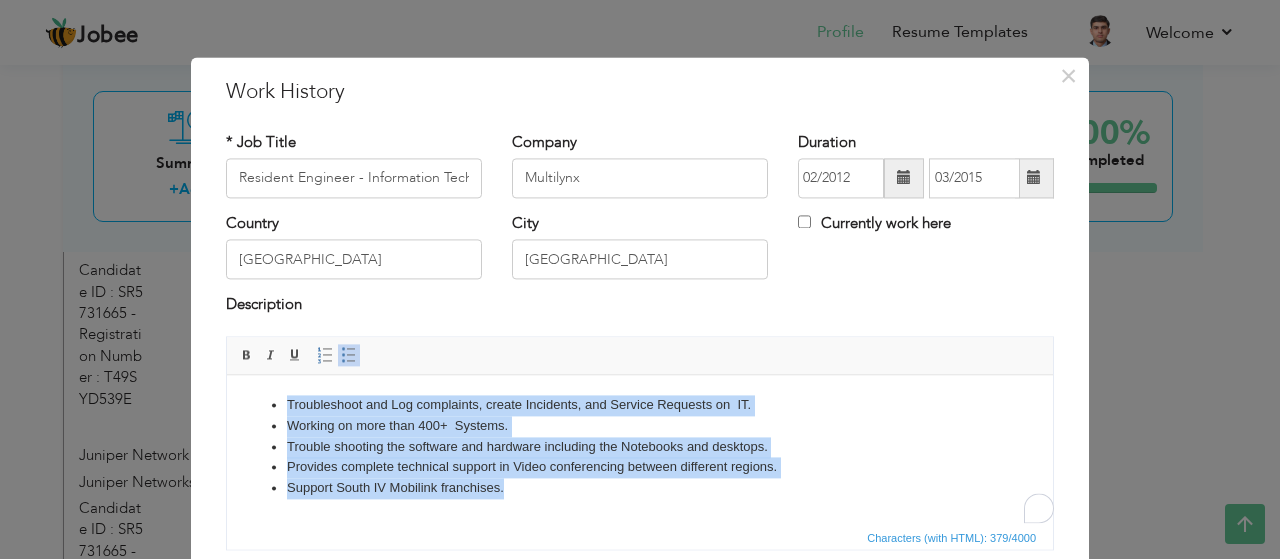 copy on "Troubleshoot and Log complaints, create Incidents, and Service Requests on  IT. Working on more than 400+  Systems. Trouble shooting the software and hardware including the Notebooks and desktops. Provides complete technical support in Video conferencing between different regions. Support South IV Mobilink franchises." 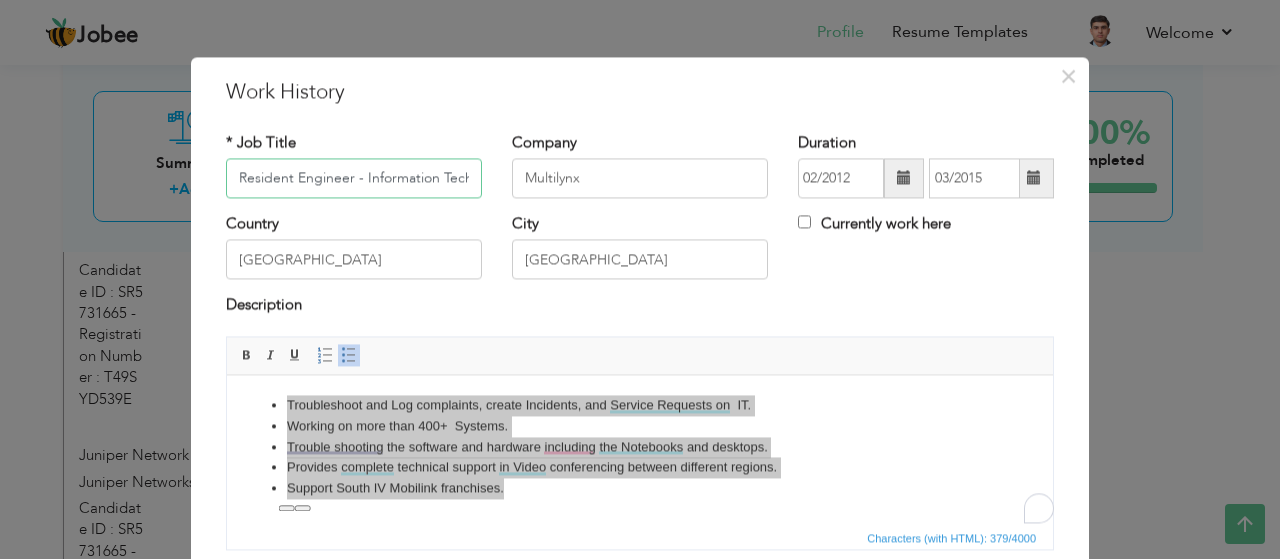 scroll, scrollTop: 0, scrollLeft: 42, axis: horizontal 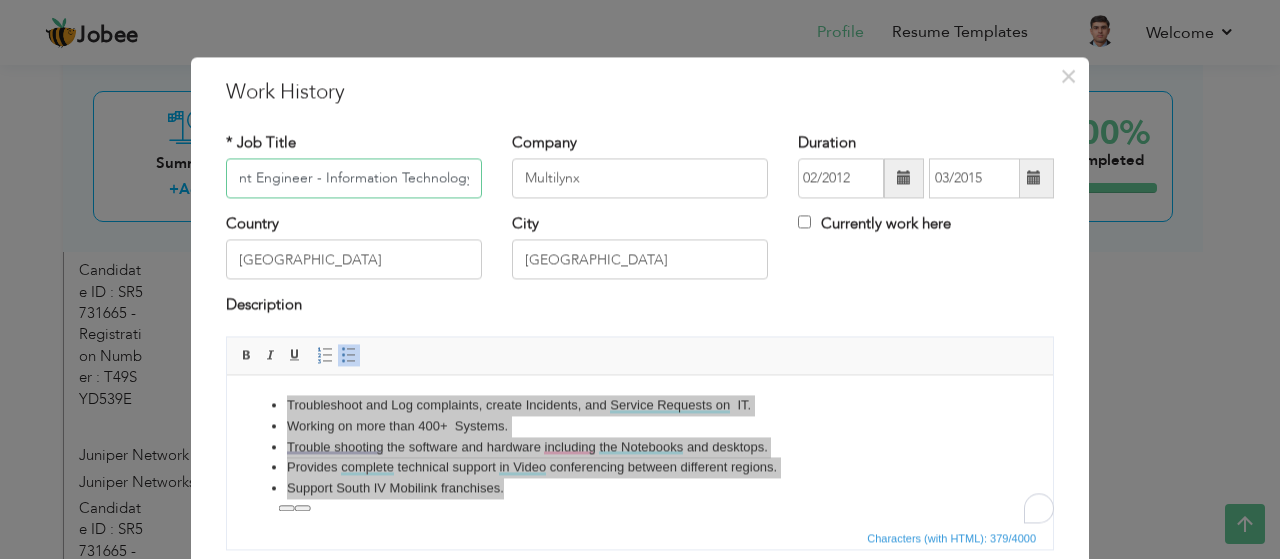 drag, startPoint x: 230, startPoint y: 171, endPoint x: 570, endPoint y: 171, distance: 340 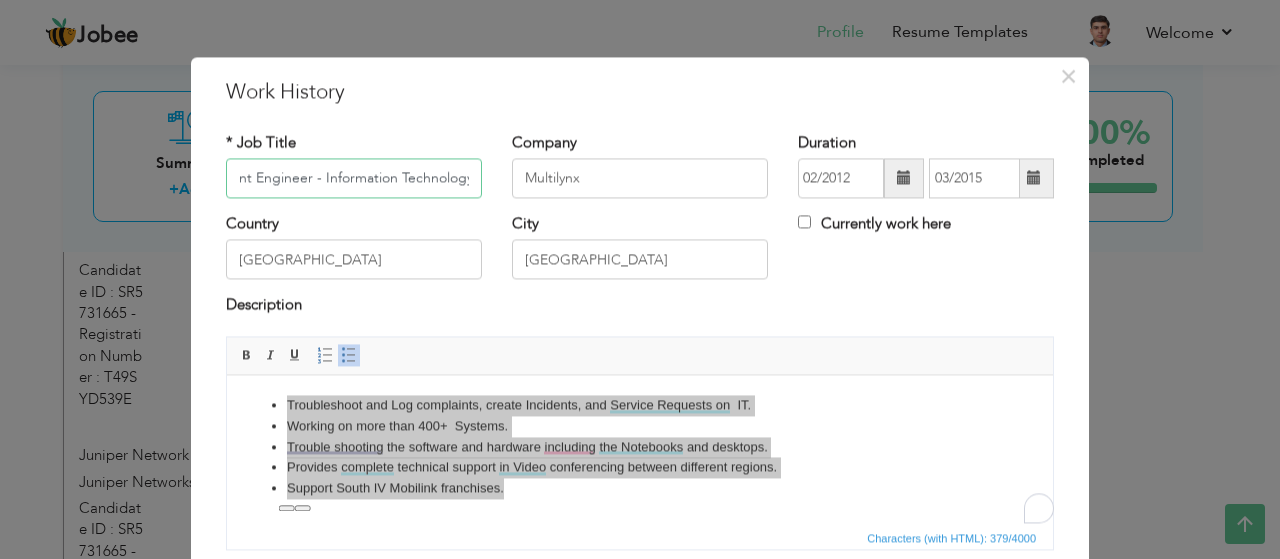 scroll, scrollTop: 0, scrollLeft: 0, axis: both 